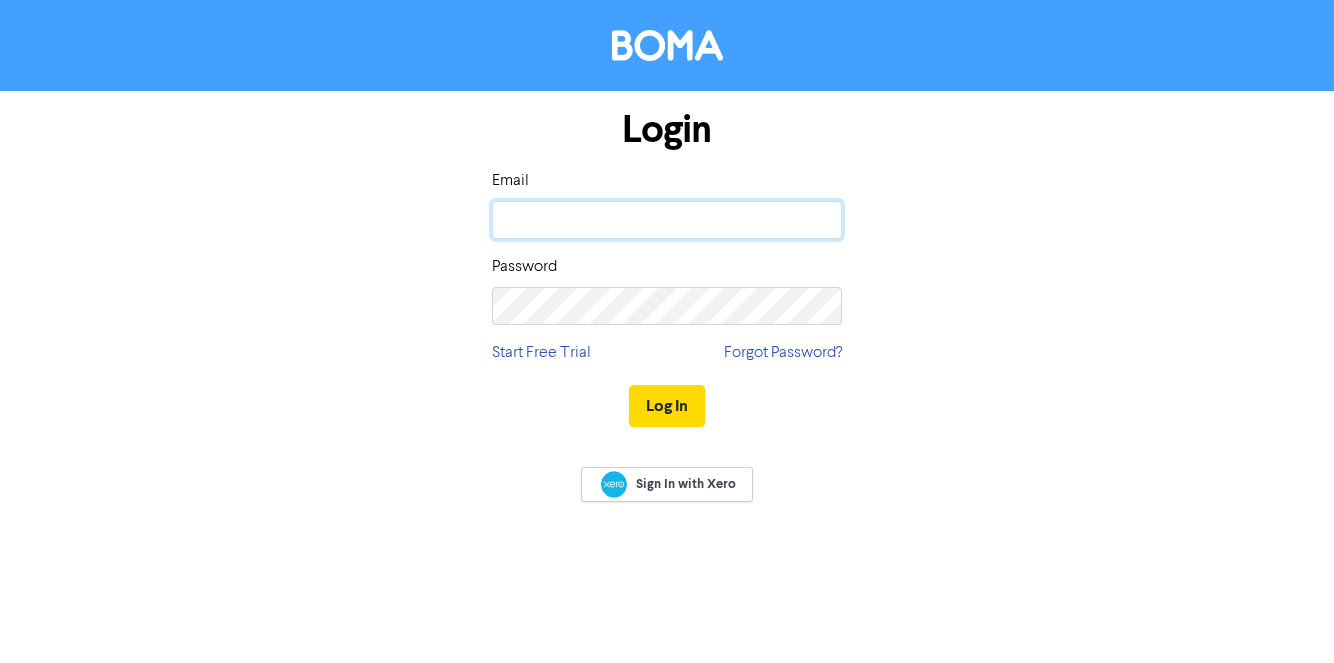 type on "[PERSON_NAME][EMAIL_ADDRESS][DOMAIN_NAME]" 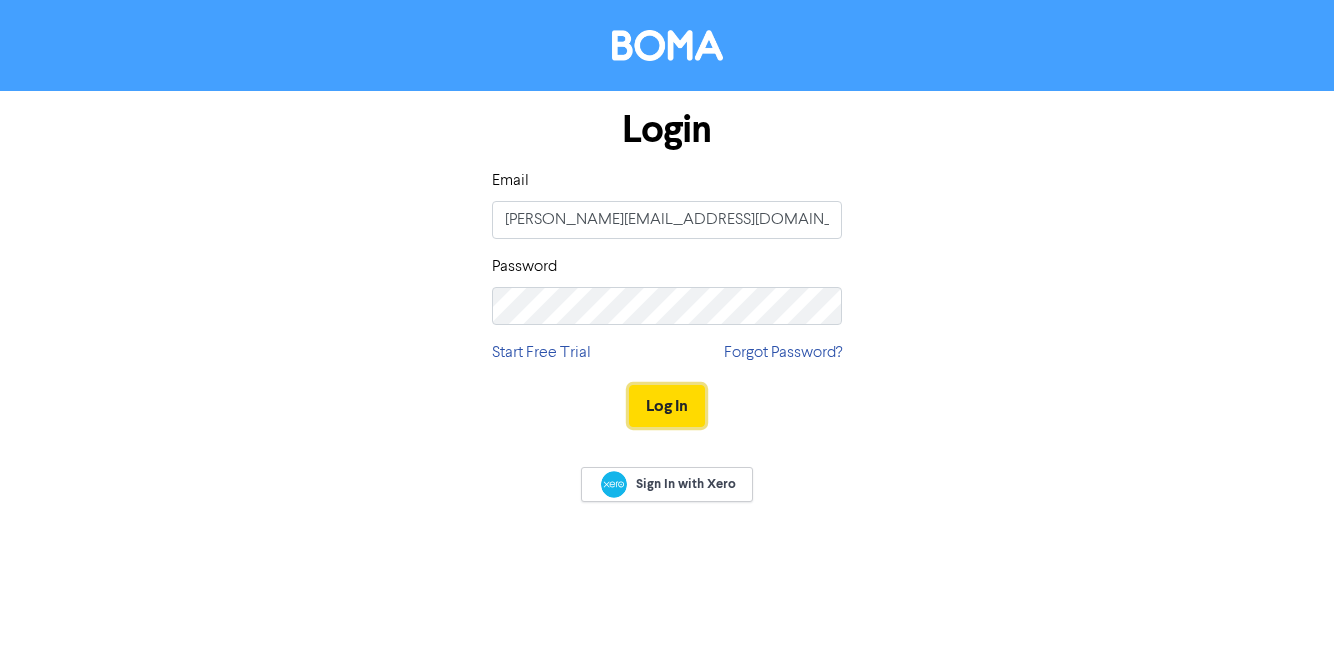 scroll, scrollTop: 0, scrollLeft: 0, axis: both 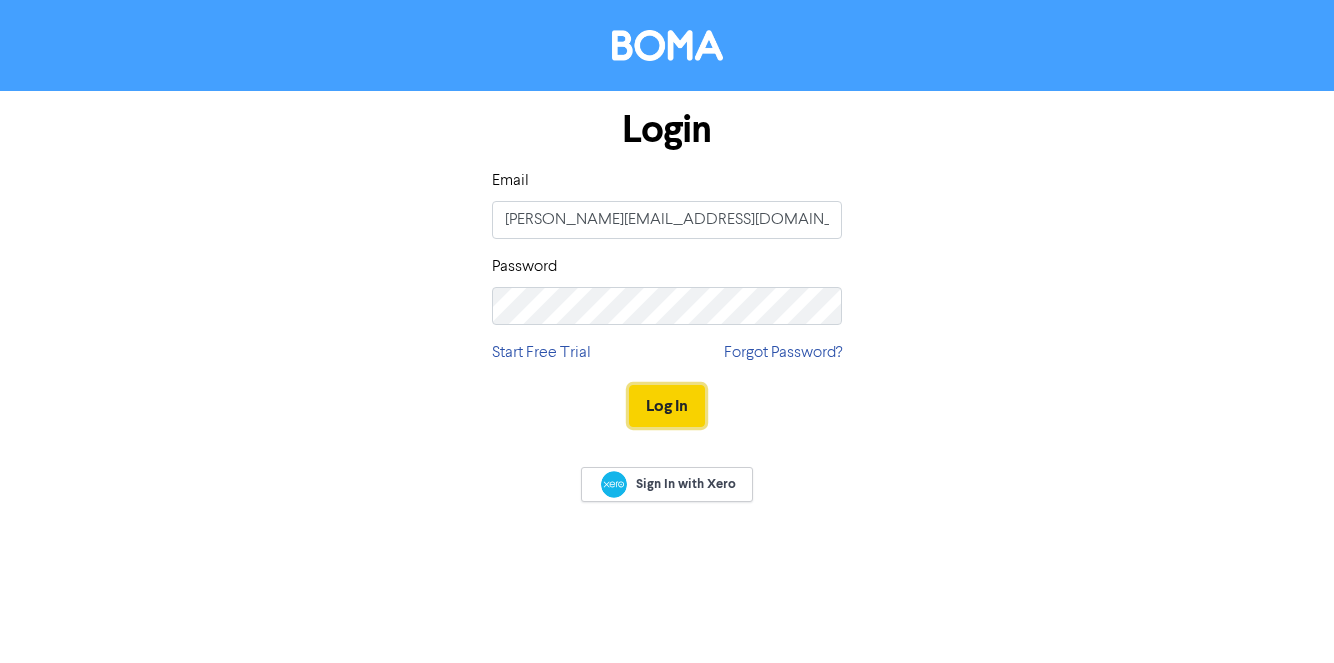 drag, startPoint x: 0, startPoint y: 0, endPoint x: 692, endPoint y: 392, distance: 795.3163 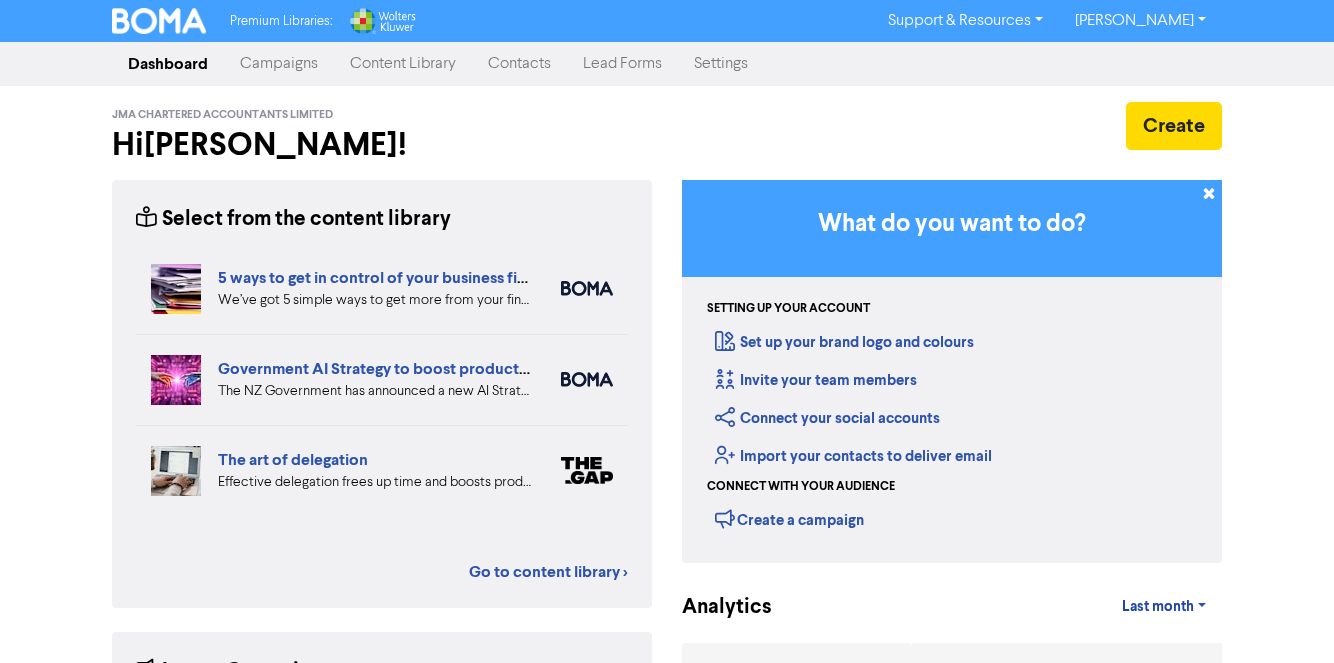 click on "Settings" at bounding box center [721, 64] 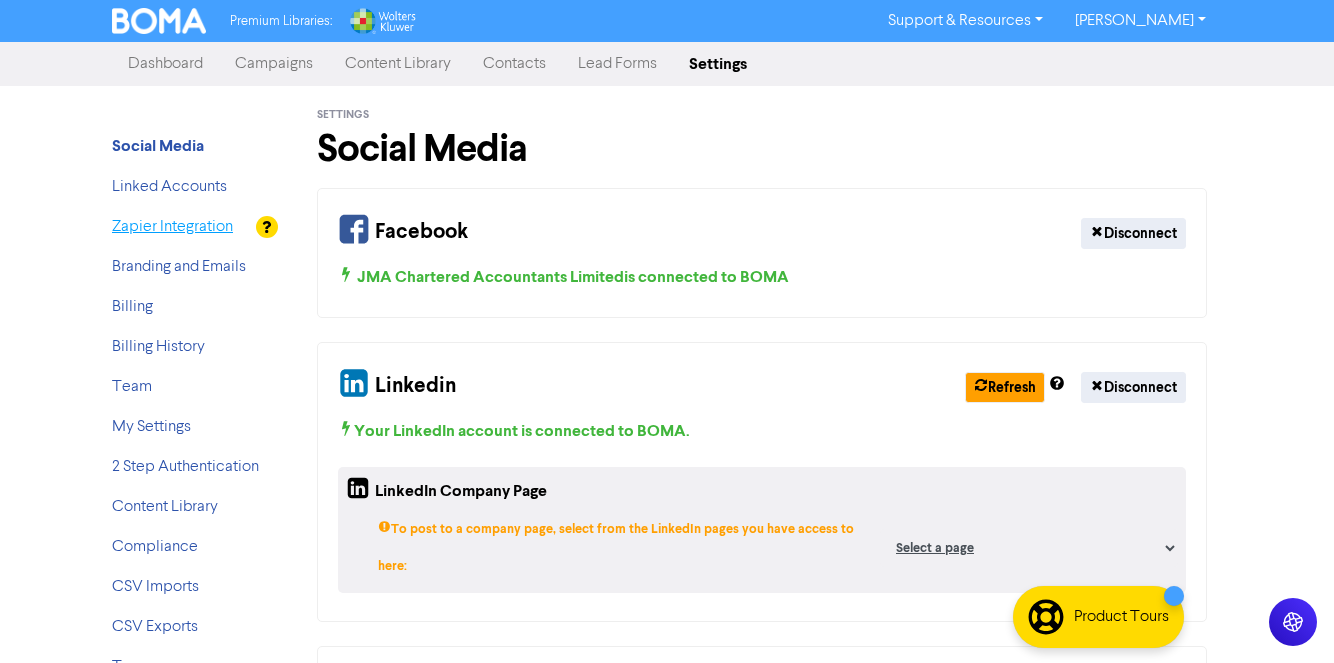 click on "Zapier Integration" at bounding box center (172, 227) 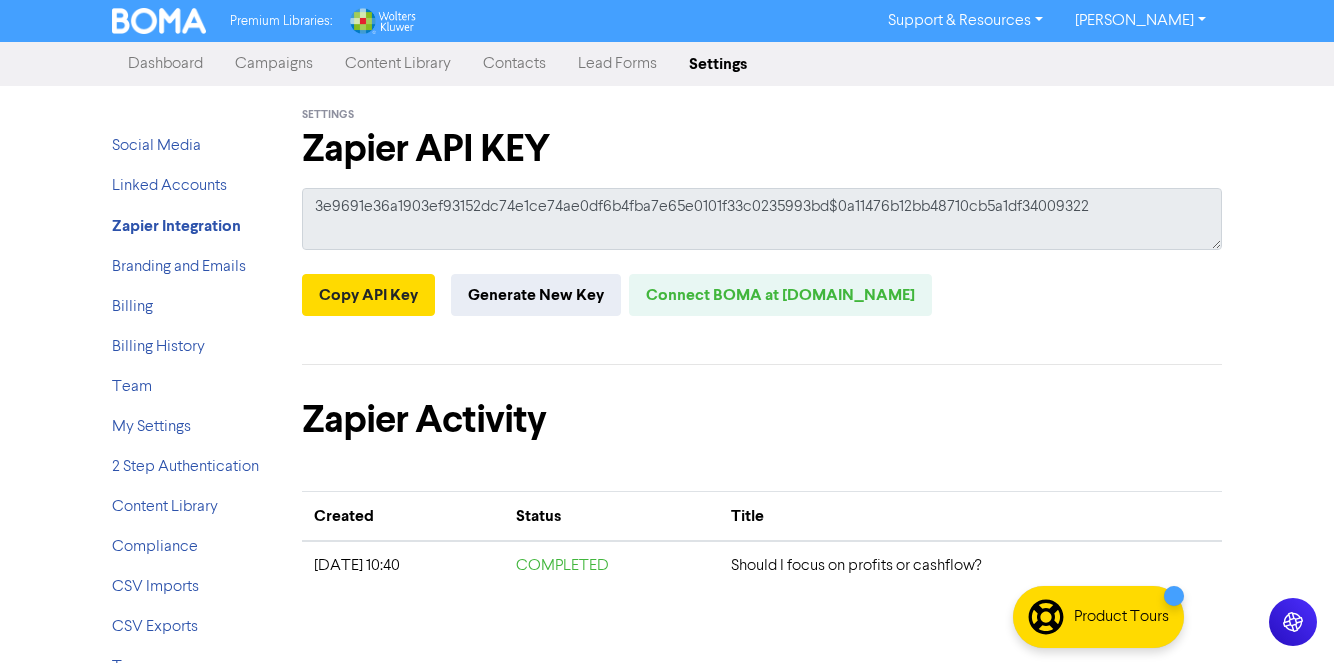 scroll, scrollTop: 32, scrollLeft: 0, axis: vertical 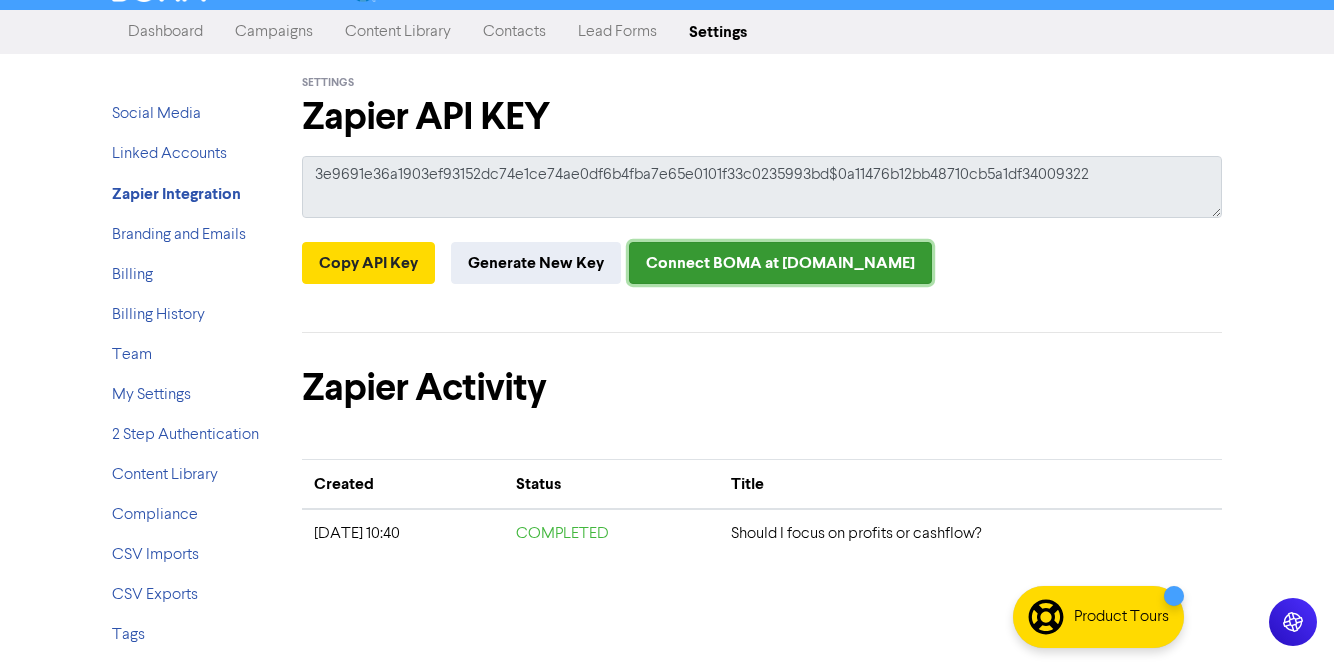 click on "Connect BOMA at Zapier.com" at bounding box center [780, 263] 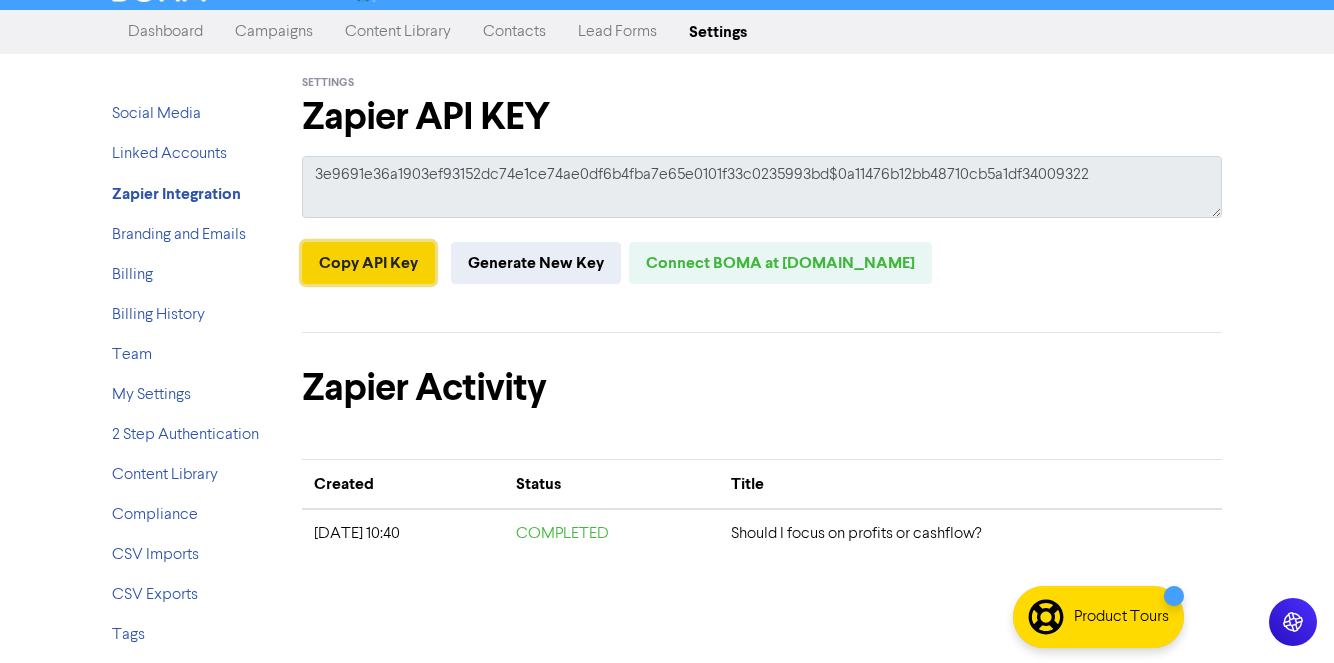 click on "Copy API Key" at bounding box center [368, 263] 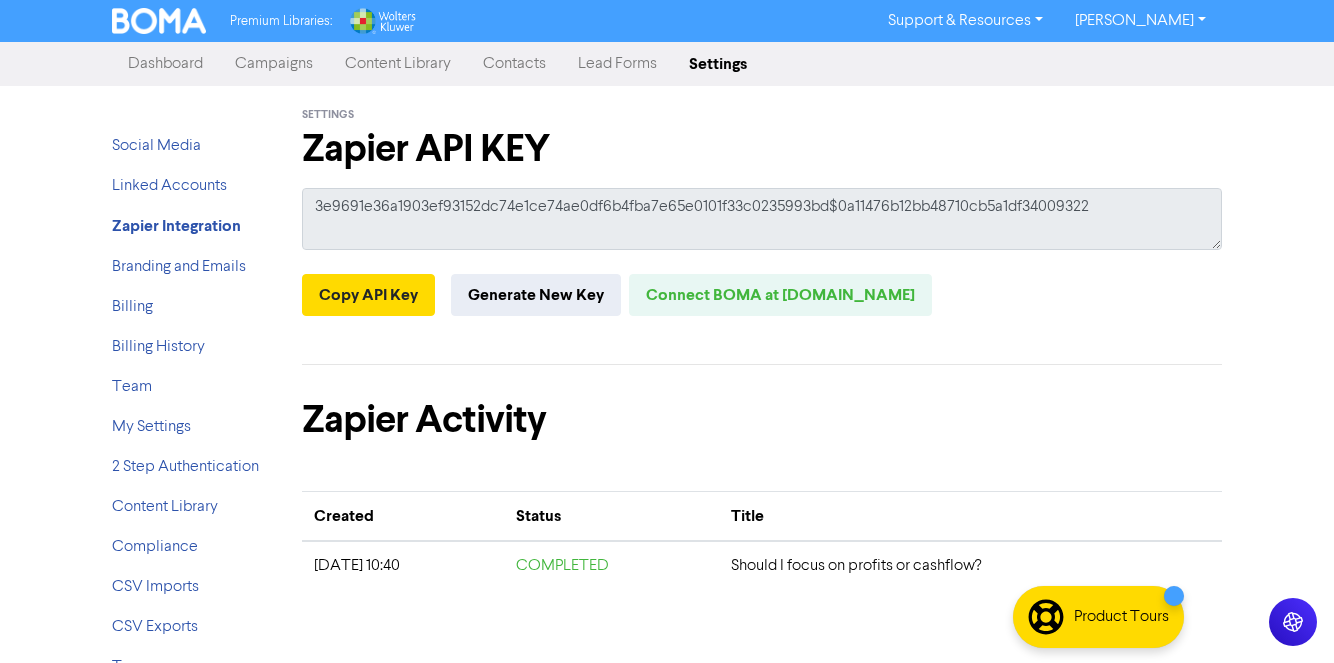 scroll, scrollTop: 32, scrollLeft: 0, axis: vertical 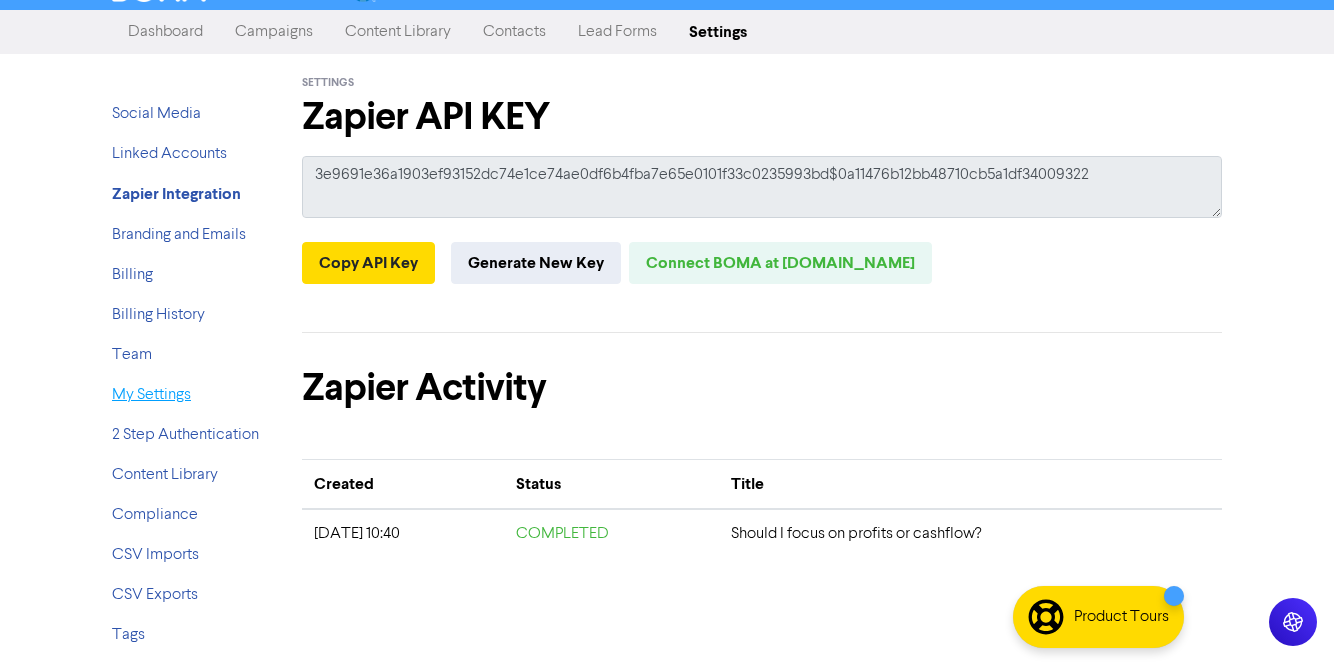 click on "My Settings" at bounding box center (151, 395) 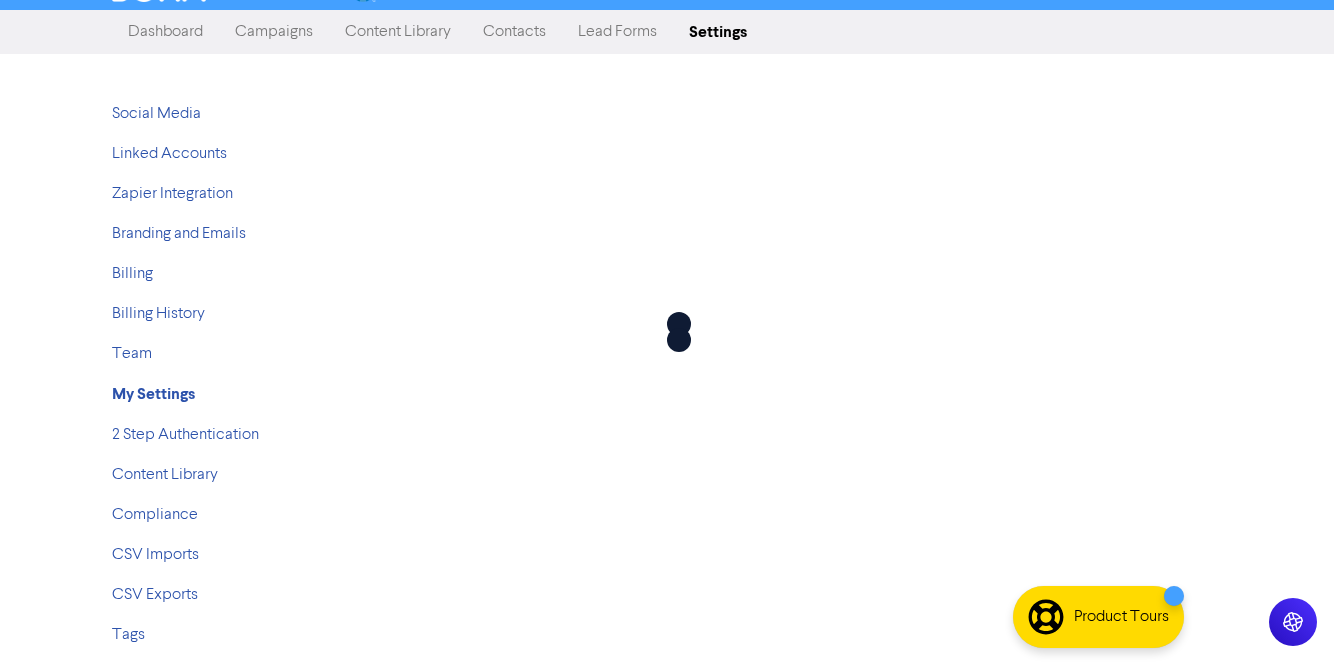 scroll, scrollTop: 0, scrollLeft: 0, axis: both 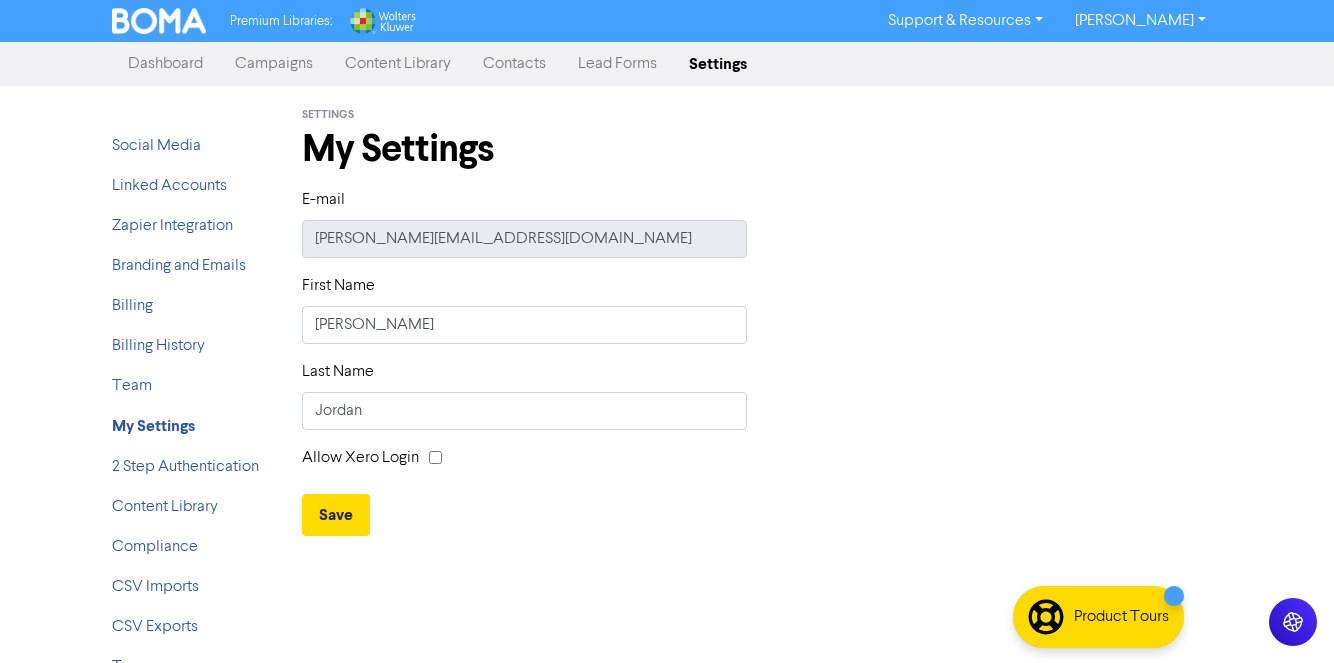 click on "Dashboard" at bounding box center [165, 64] 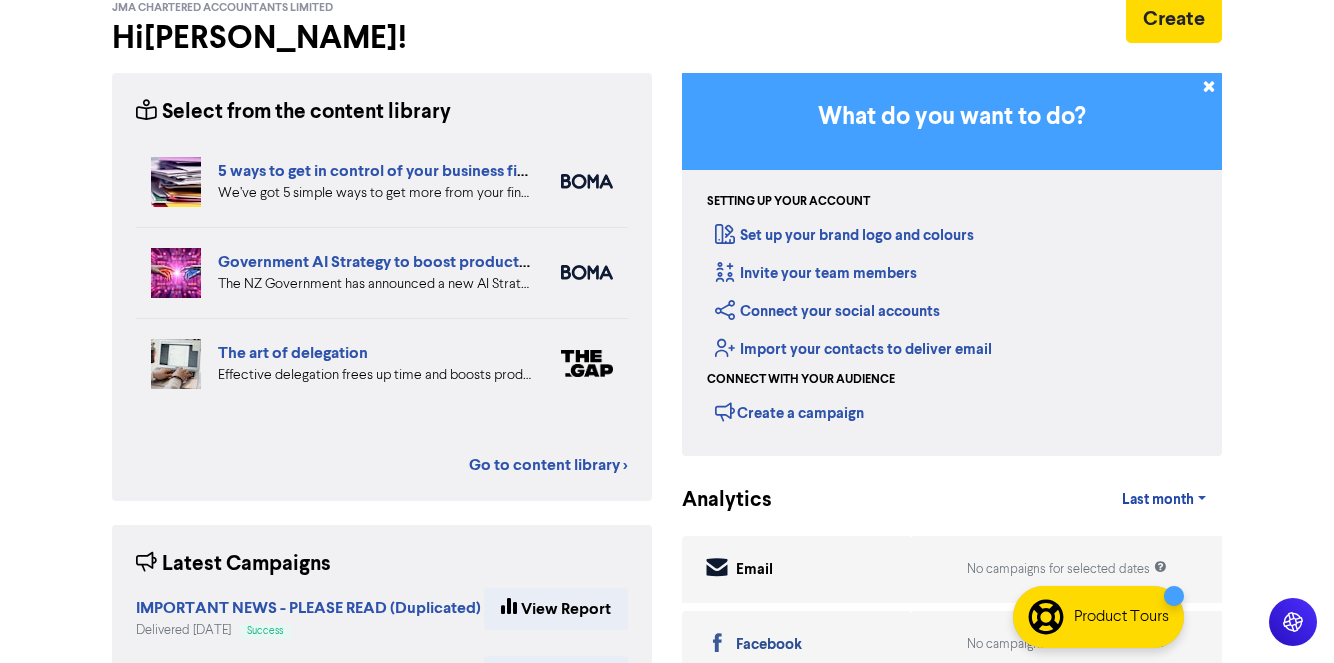 scroll, scrollTop: 0, scrollLeft: 0, axis: both 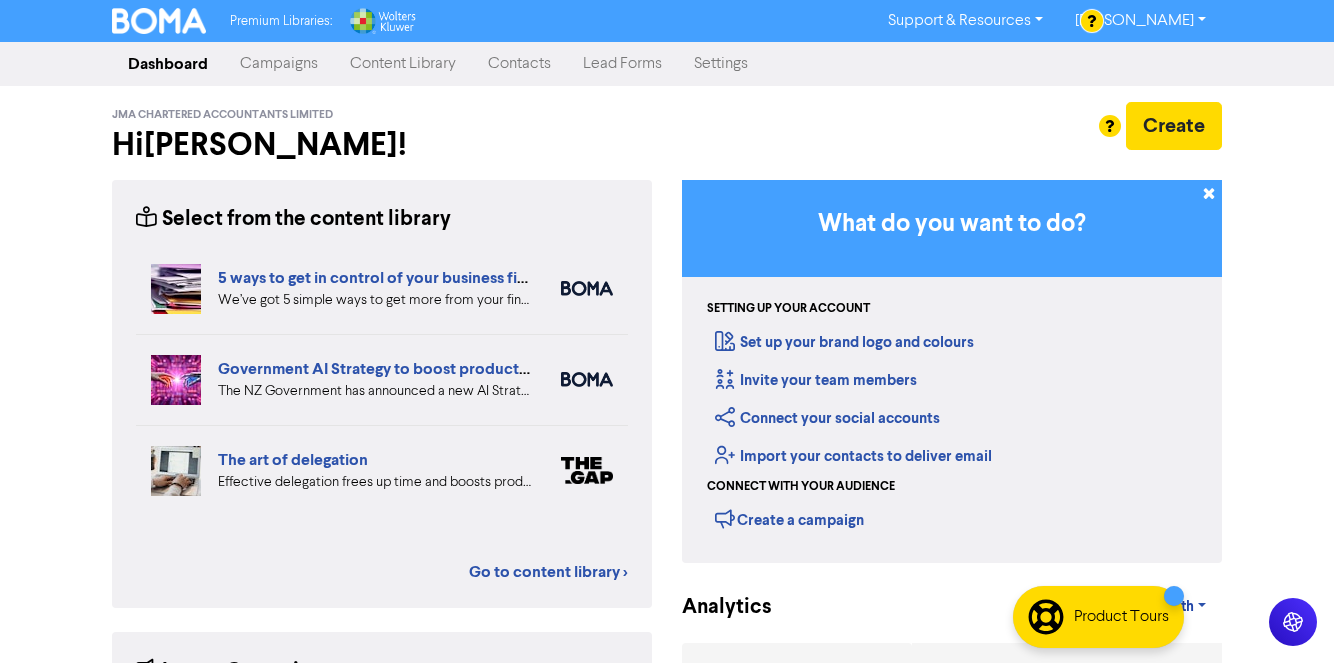 click on "Campaigns" at bounding box center [279, 64] 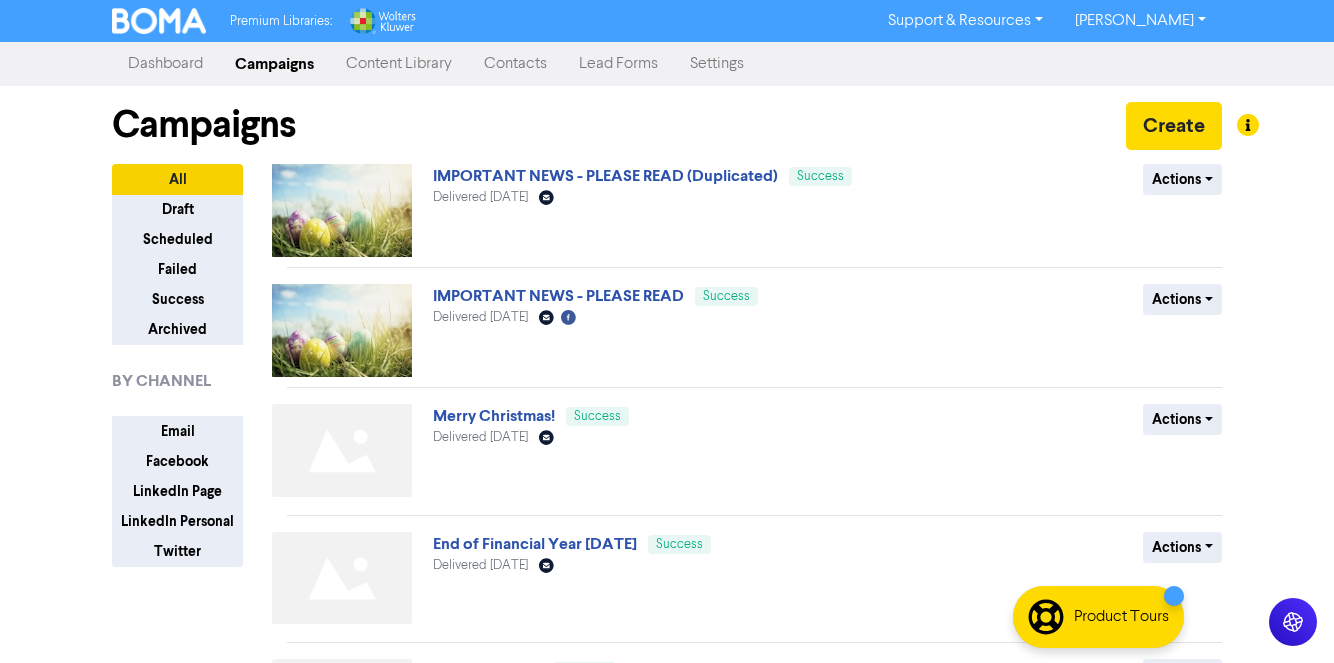 click on "Contacts" at bounding box center [515, 64] 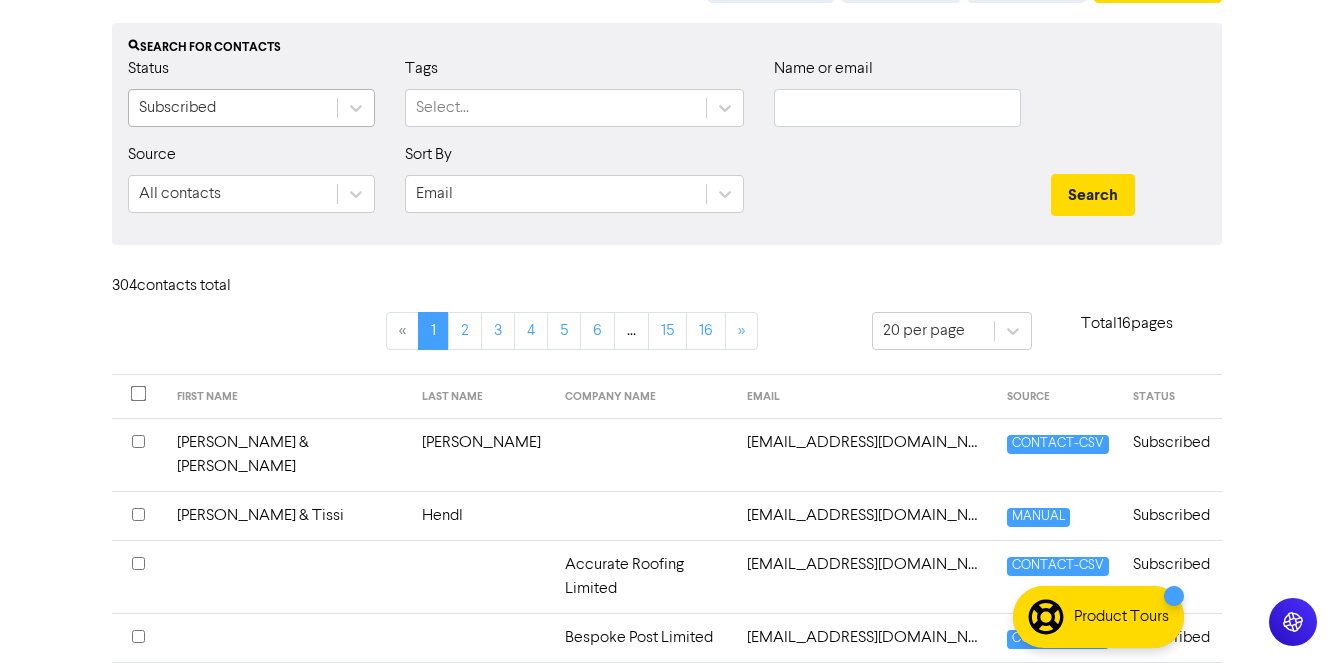 scroll, scrollTop: 0, scrollLeft: 0, axis: both 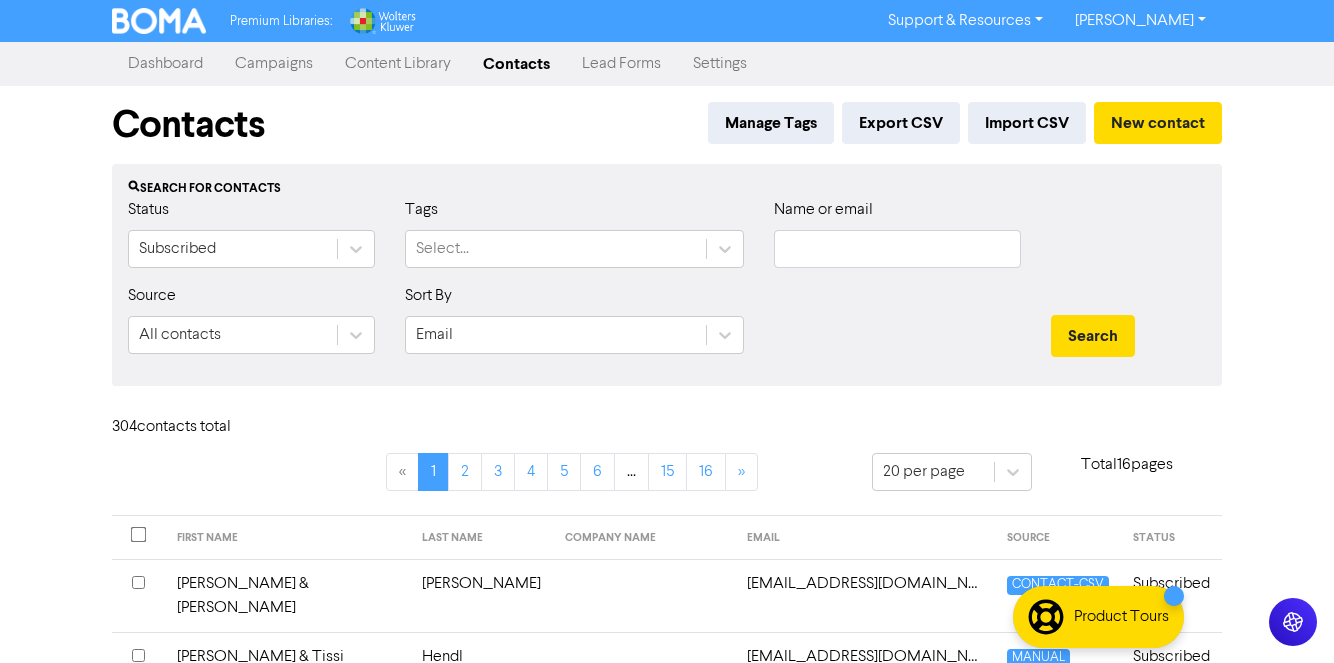 type 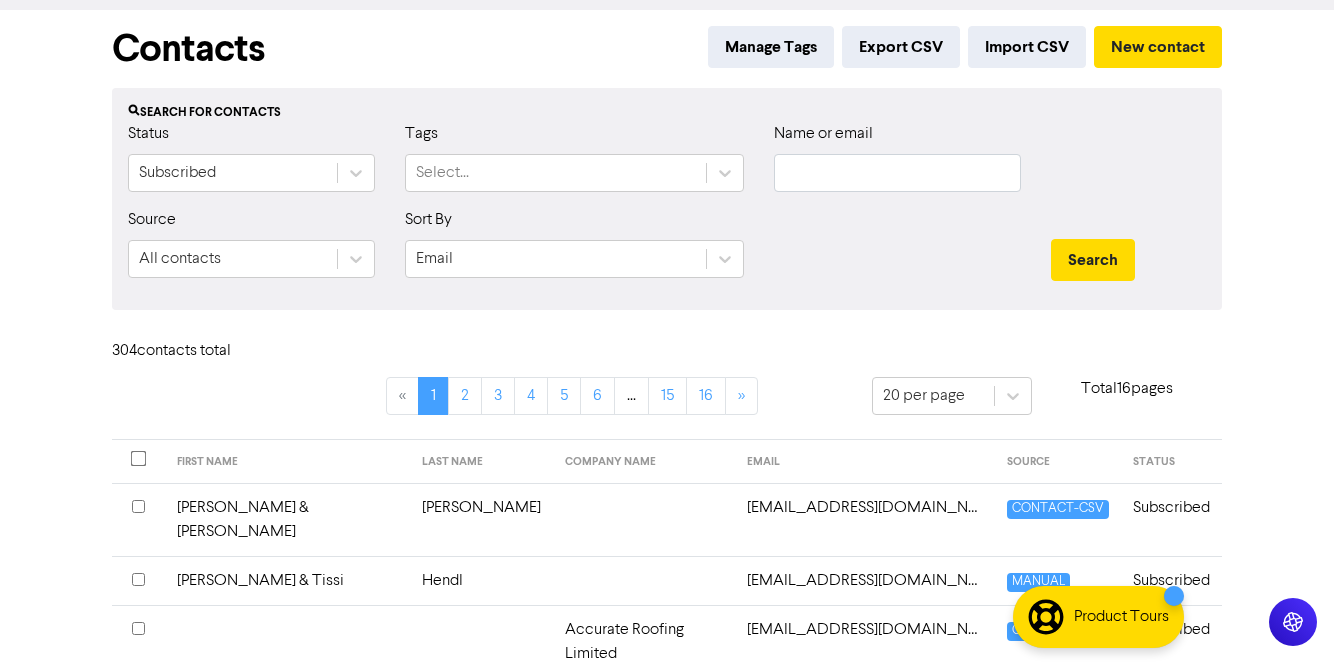 scroll, scrollTop: 0, scrollLeft: 0, axis: both 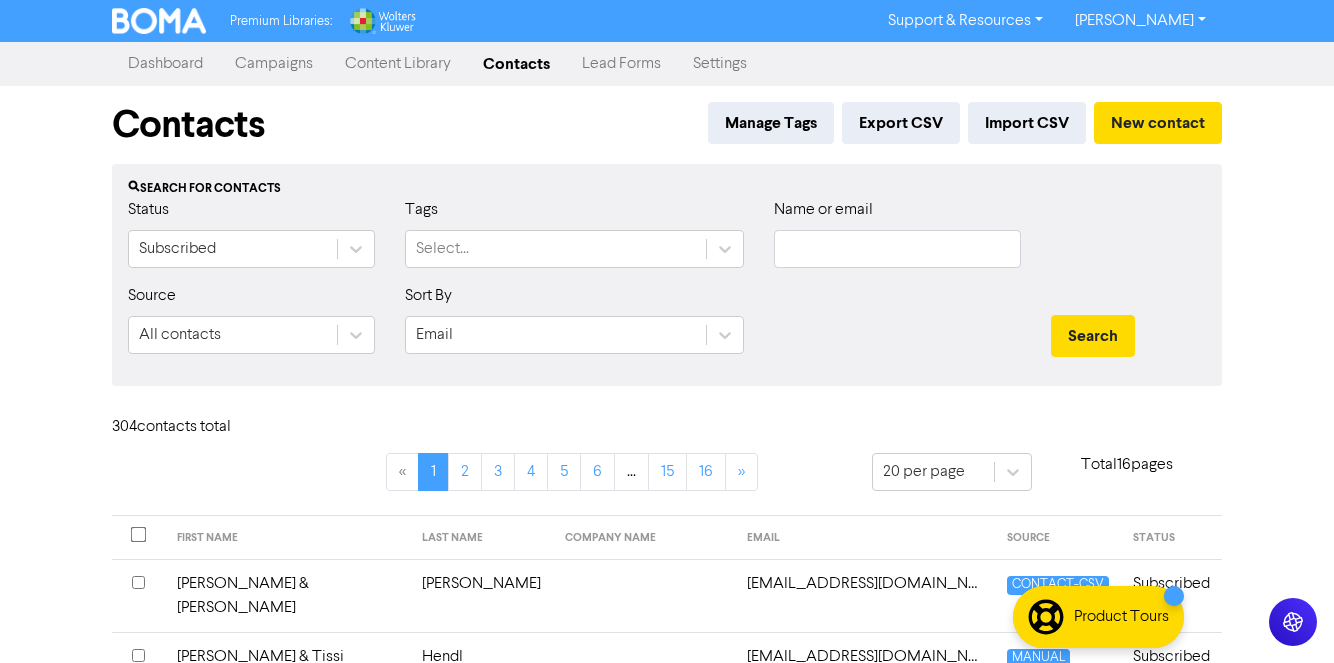 click on "Lead Forms" at bounding box center (621, 64) 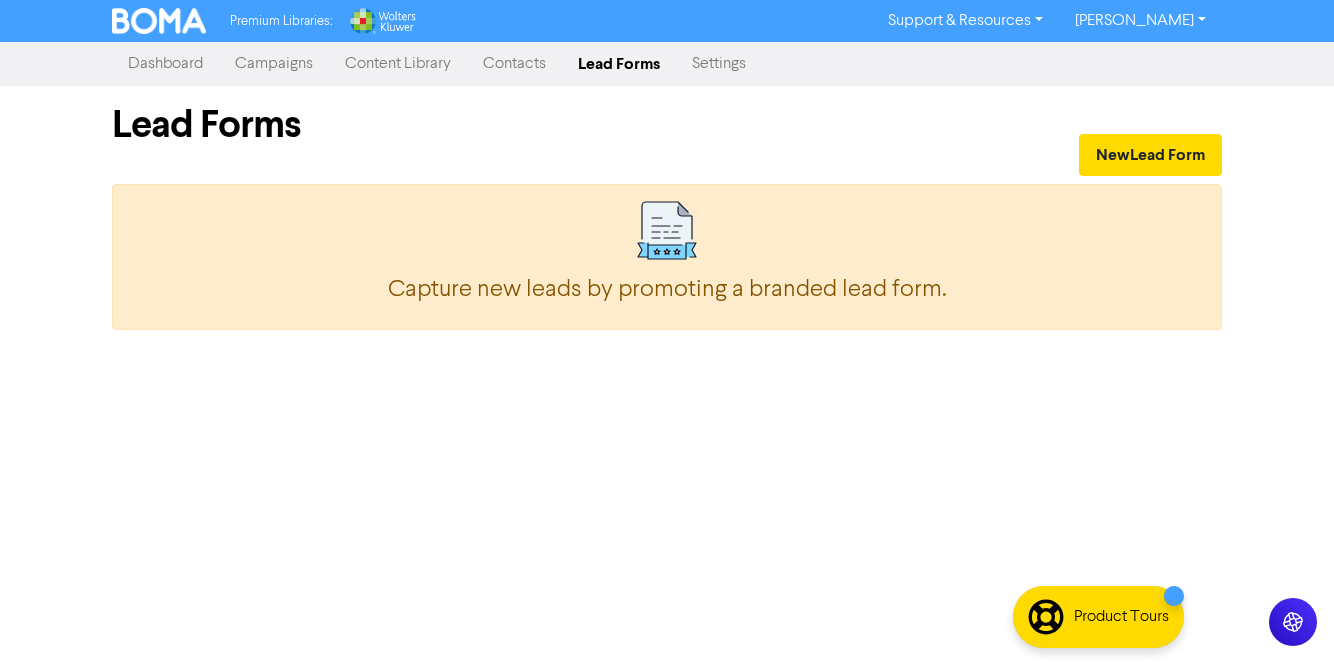 click on "Settings" at bounding box center (719, 64) 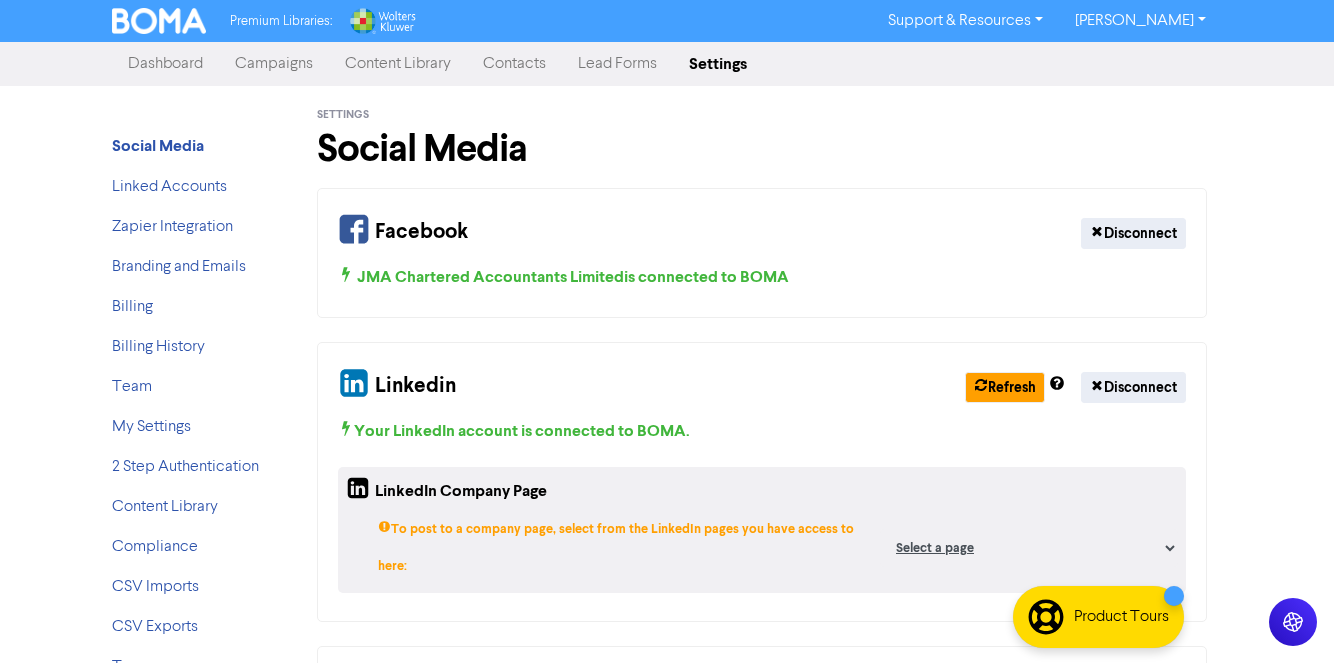 scroll, scrollTop: 97, scrollLeft: 0, axis: vertical 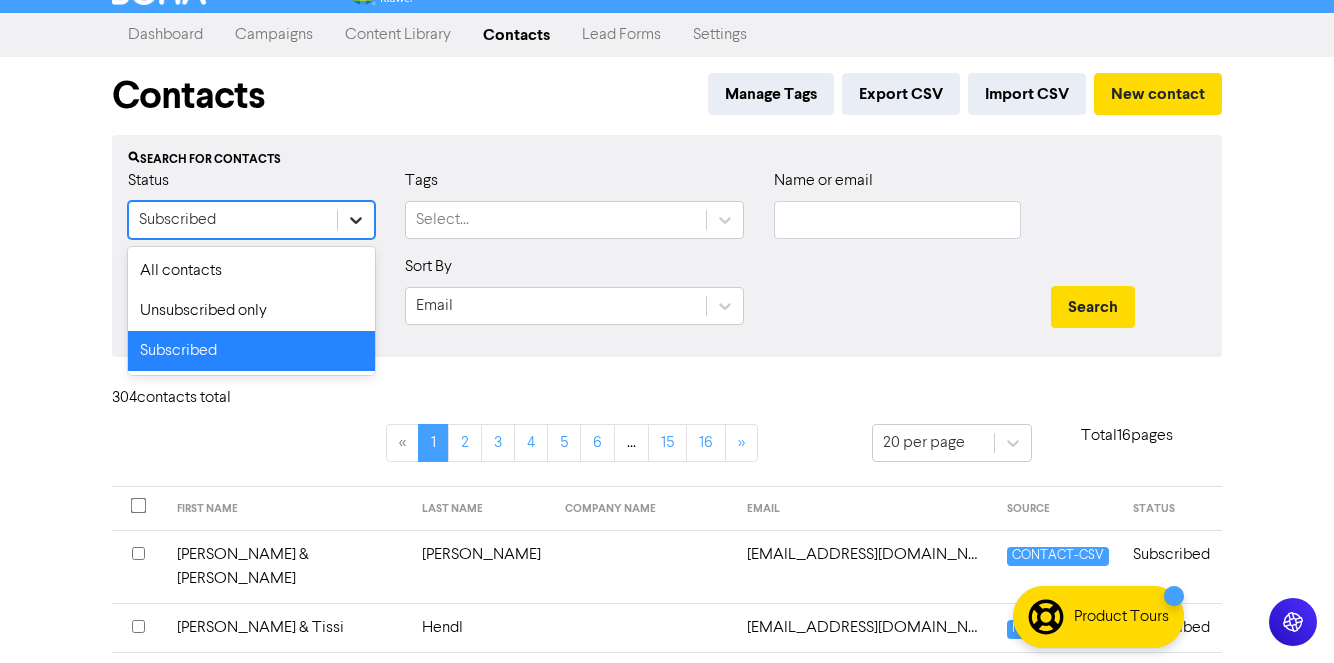 click 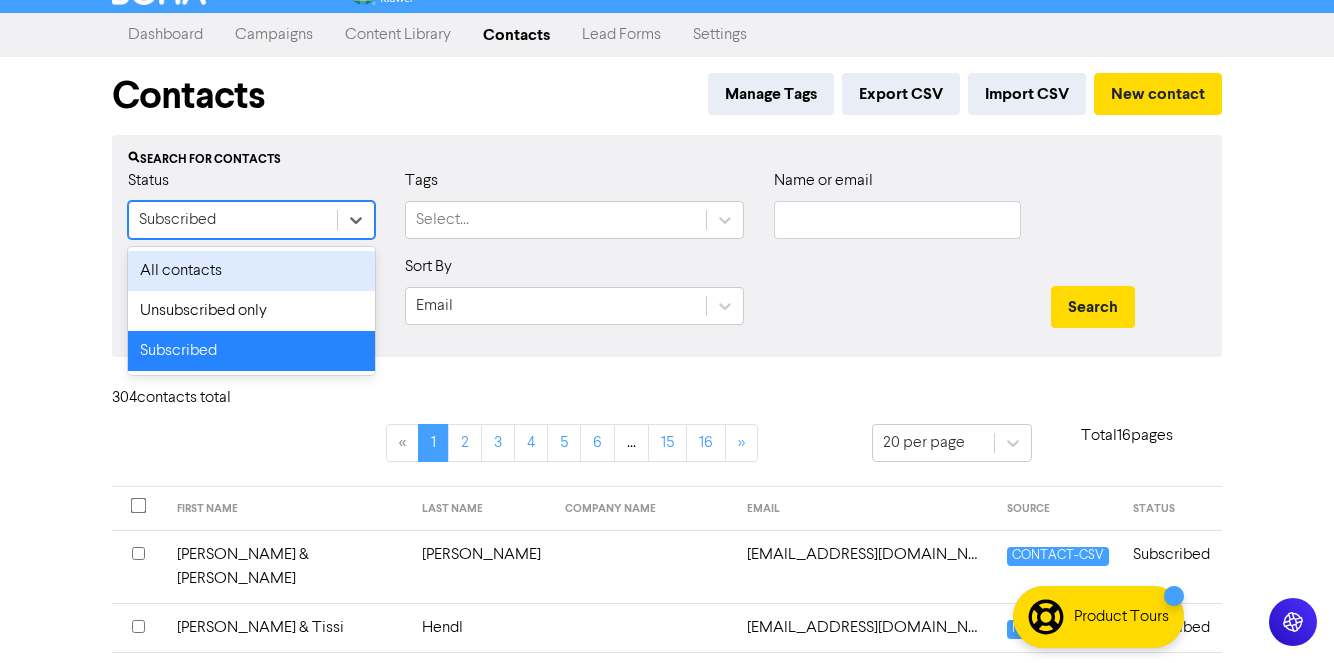 click on "All contacts" at bounding box center (251, 271) 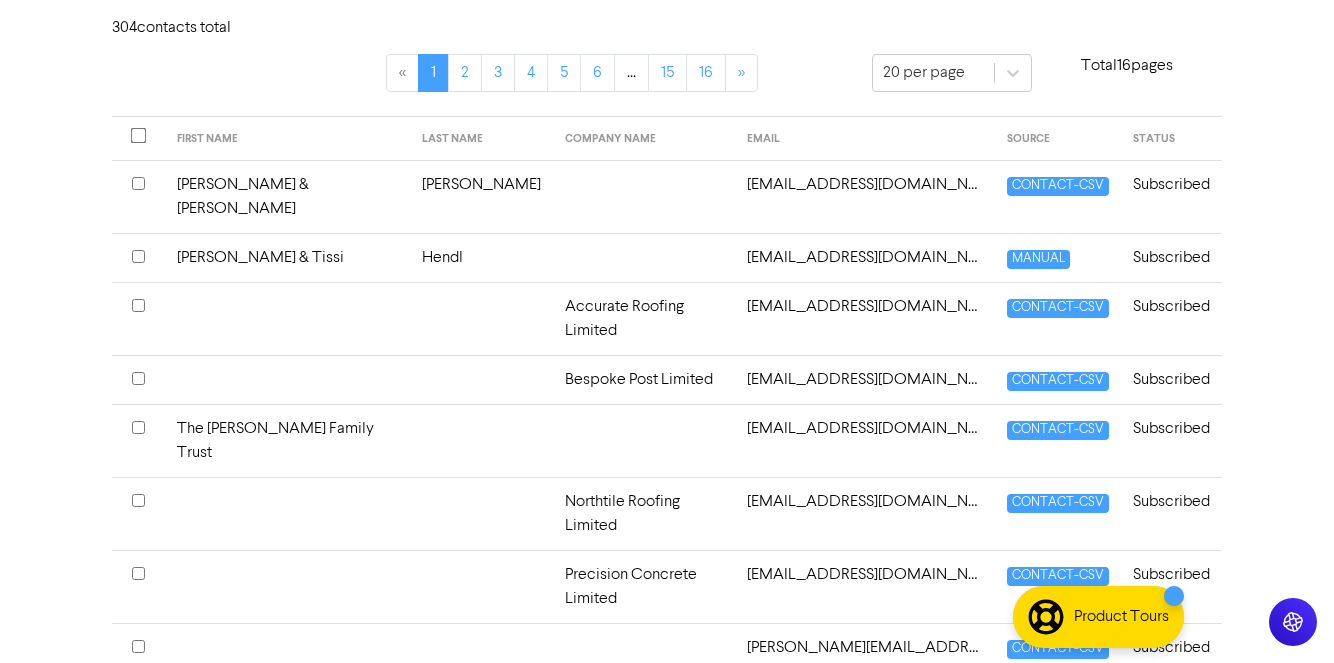 scroll, scrollTop: 0, scrollLeft: 0, axis: both 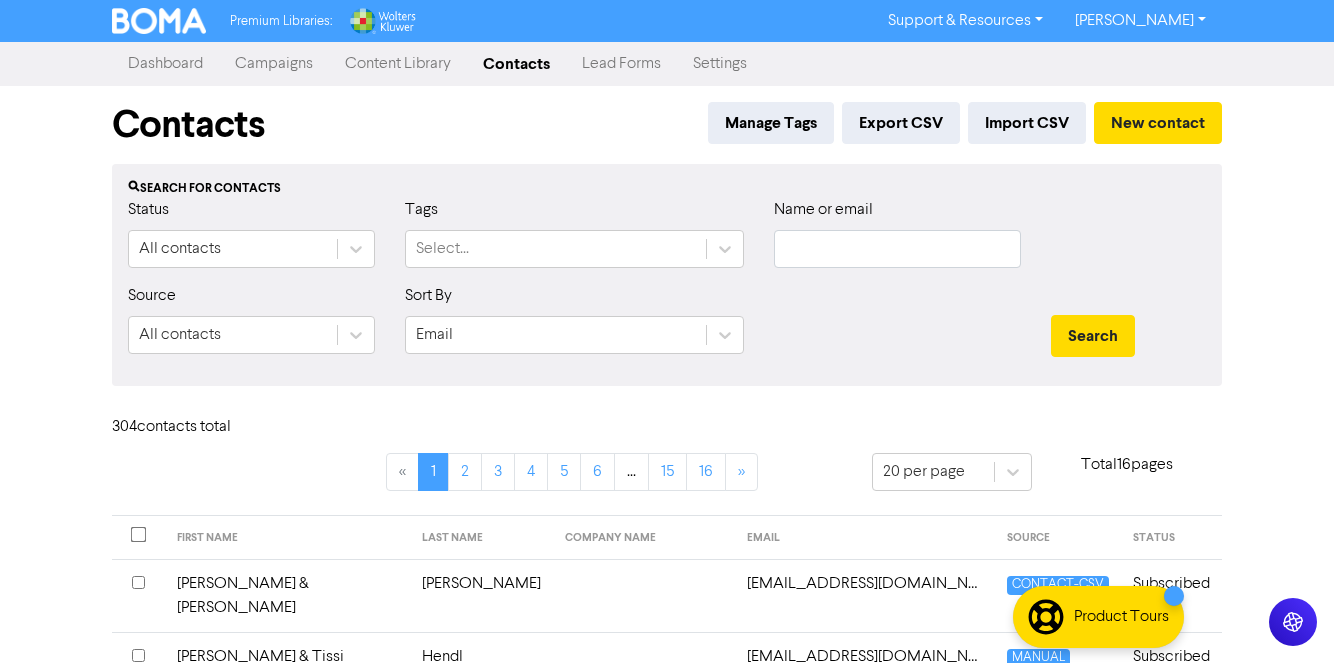 click on "Content Library" at bounding box center (398, 64) 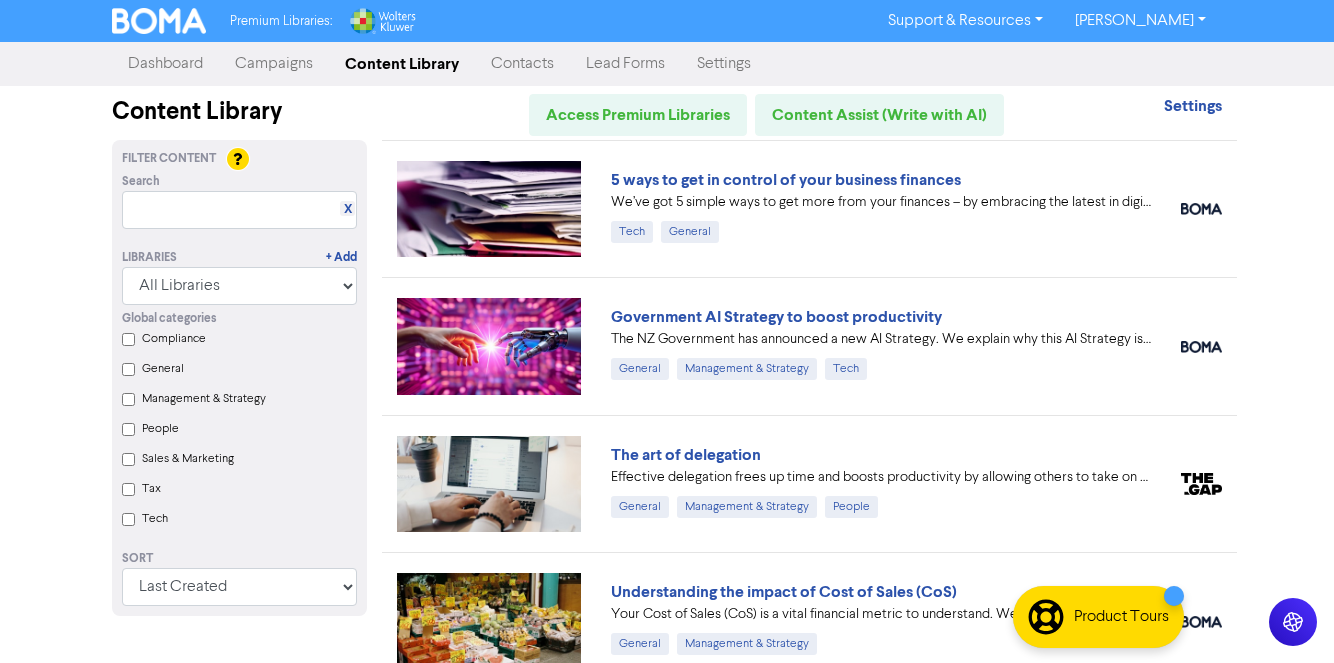 click on "Campaigns" at bounding box center [274, 64] 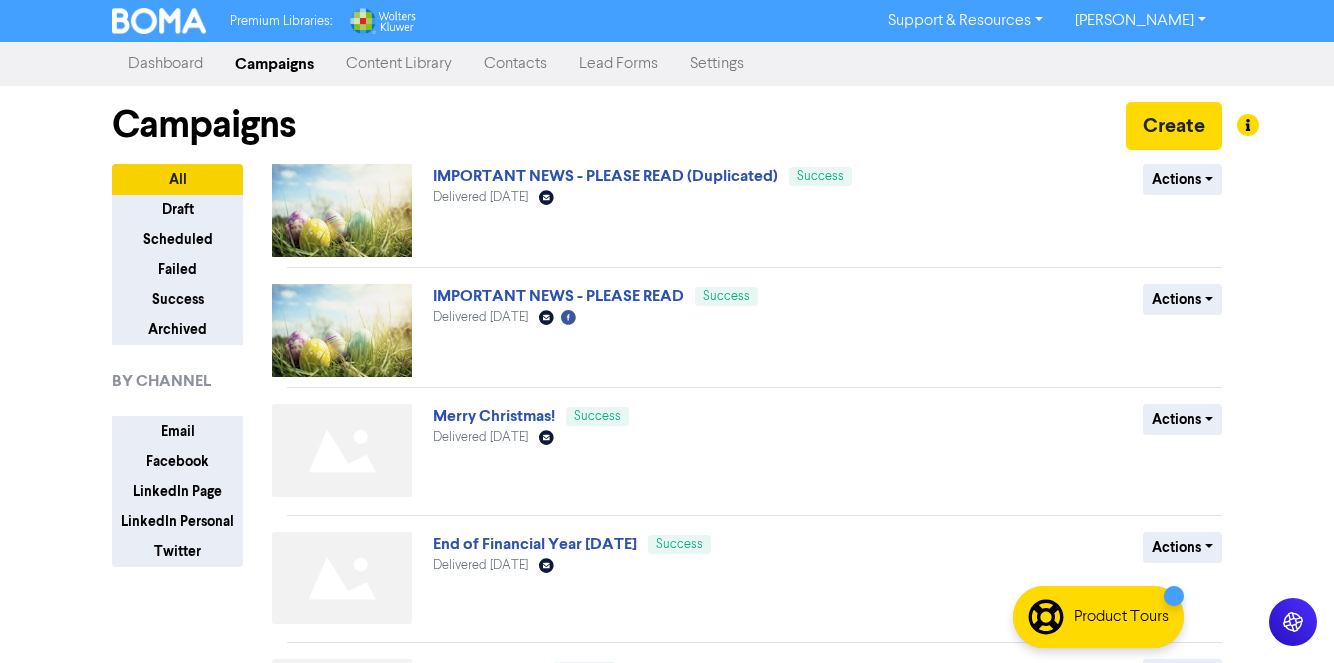 click on "Dashboard" at bounding box center [165, 64] 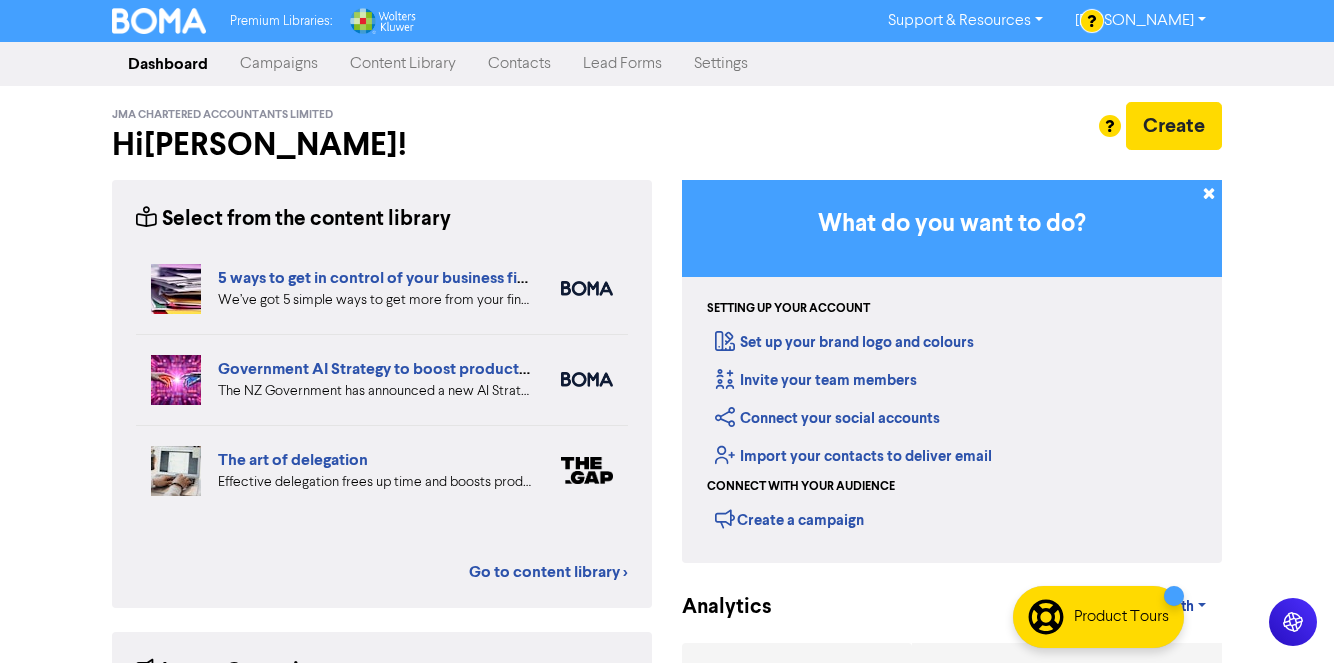 click on "Lead Forms" at bounding box center [622, 64] 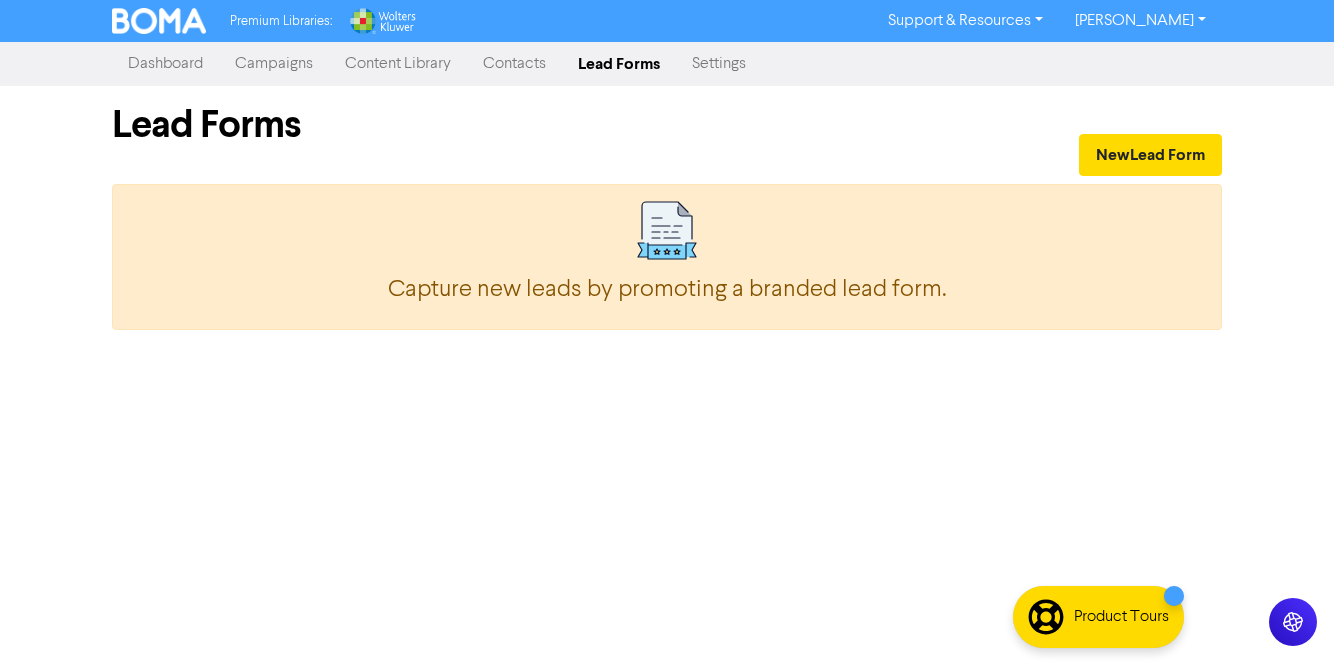 click on "Contacts" at bounding box center (514, 64) 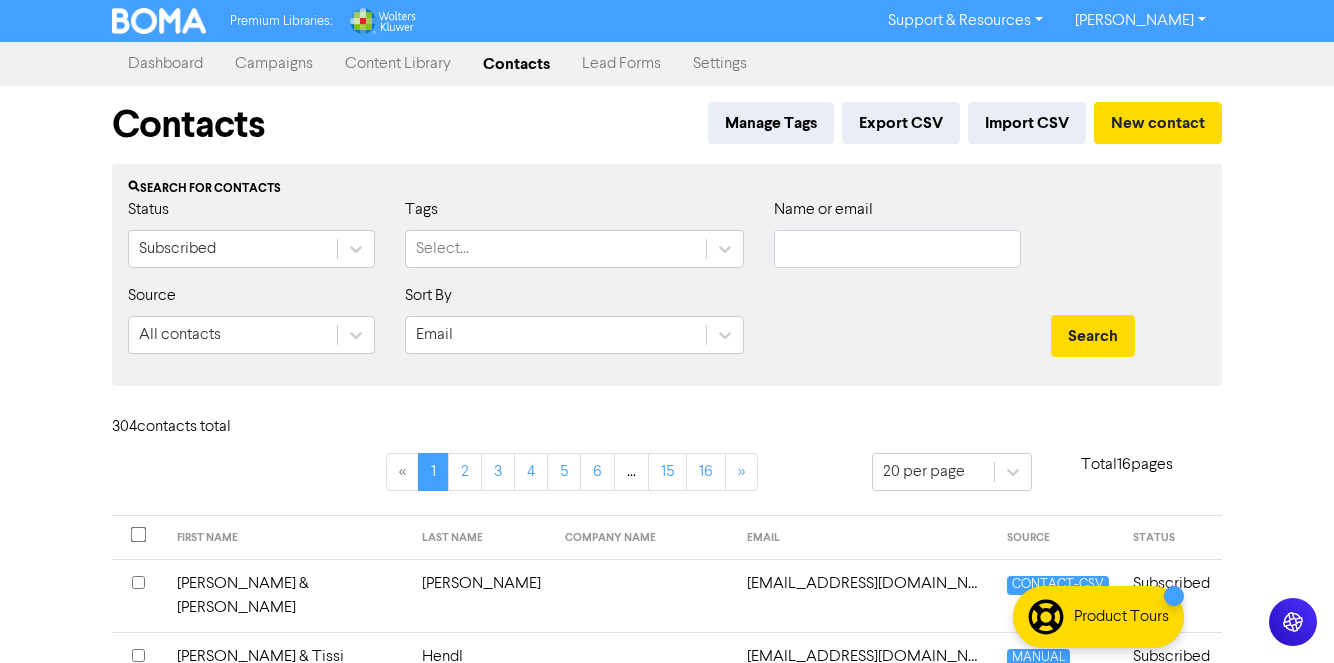type 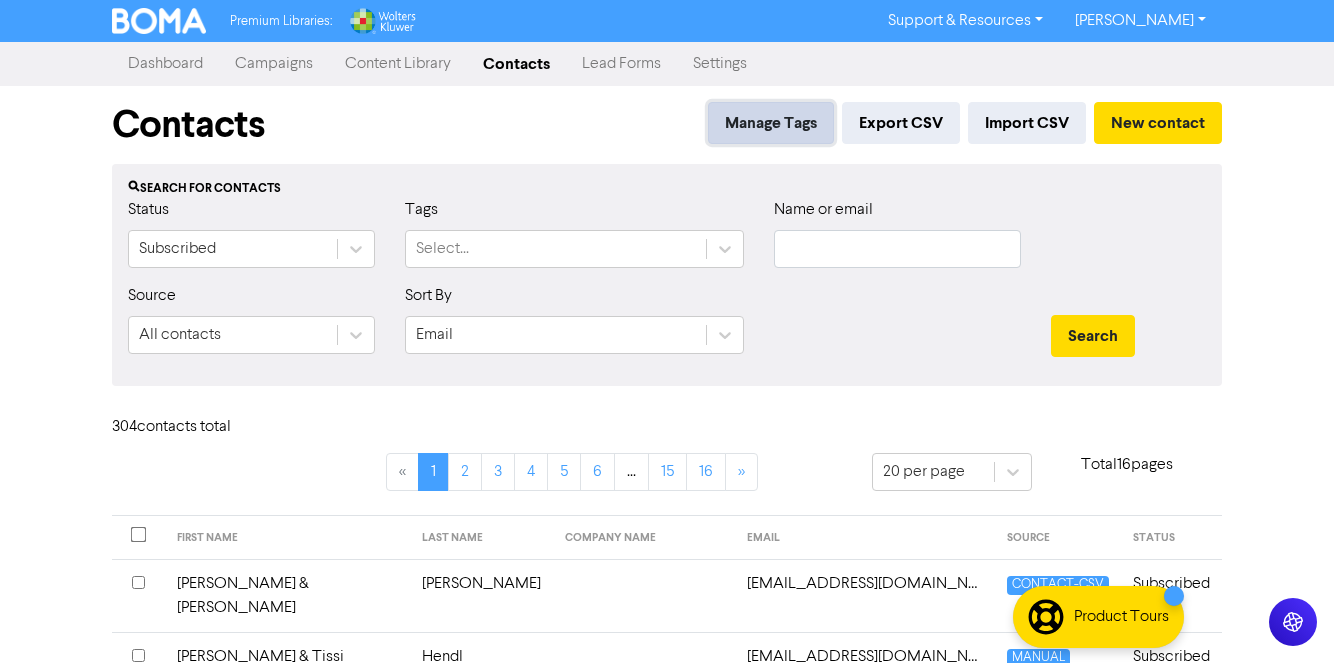 click on "Manage Tags" at bounding box center (771, 123) 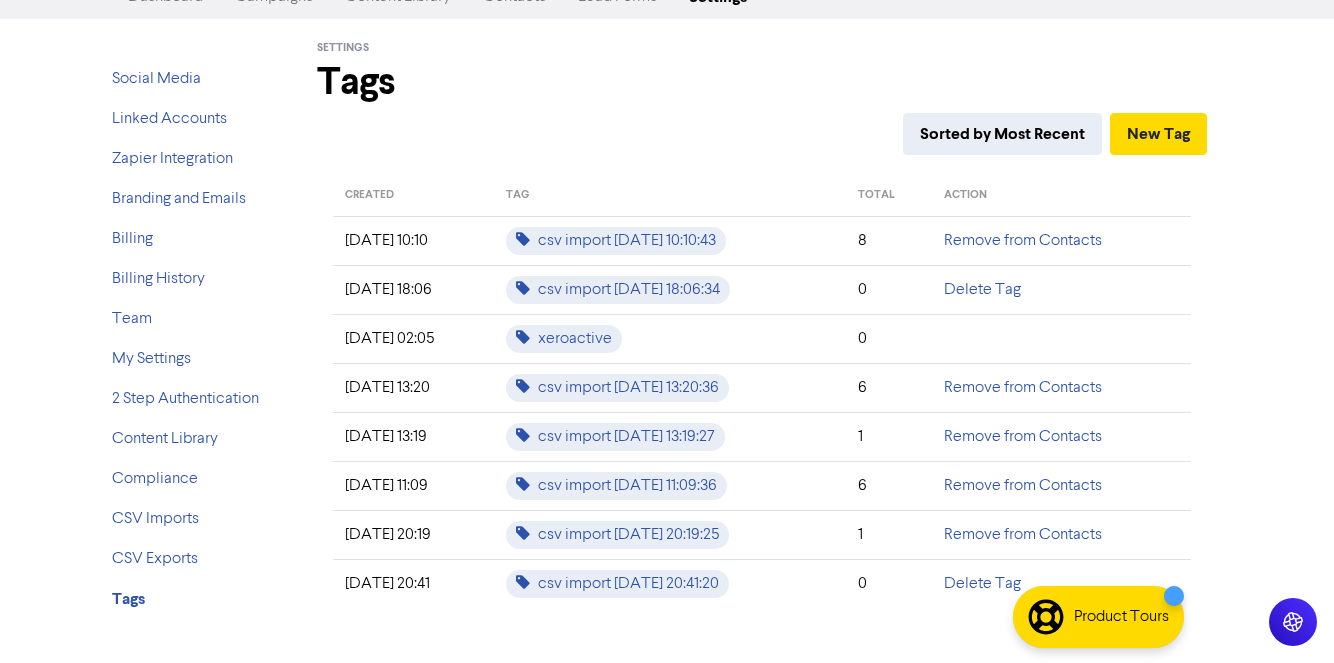 scroll, scrollTop: 0, scrollLeft: 0, axis: both 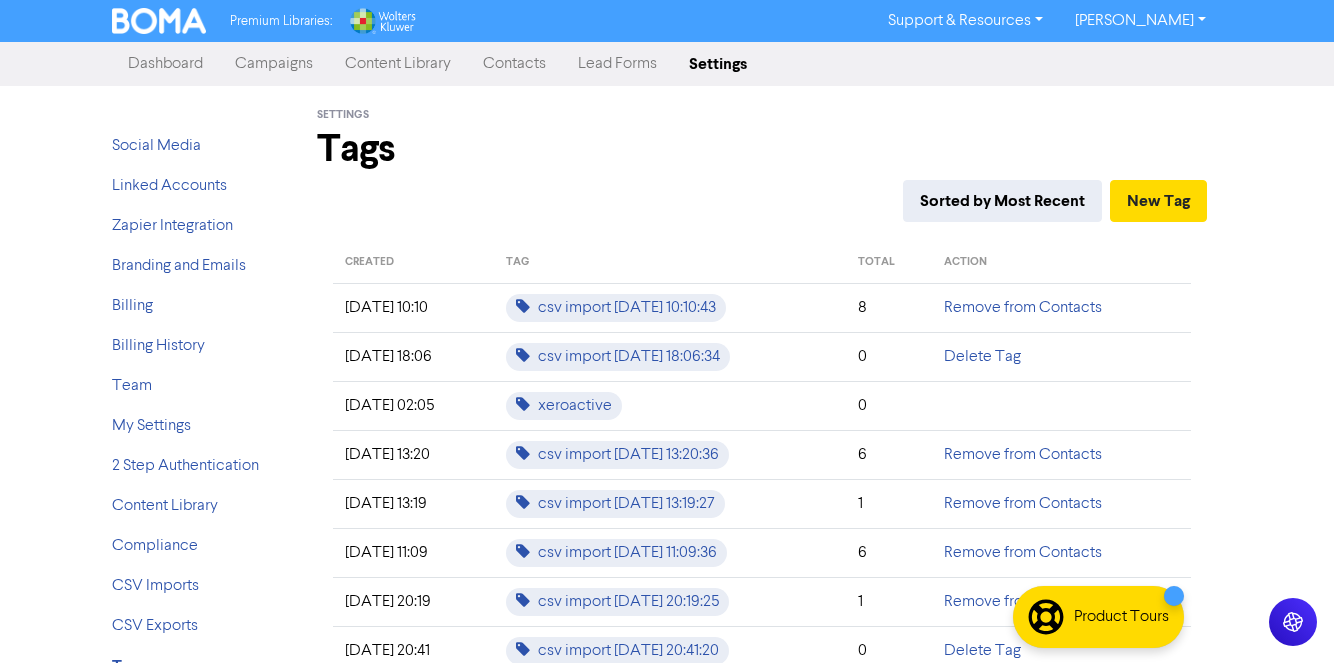 click on "Contacts" at bounding box center (514, 64) 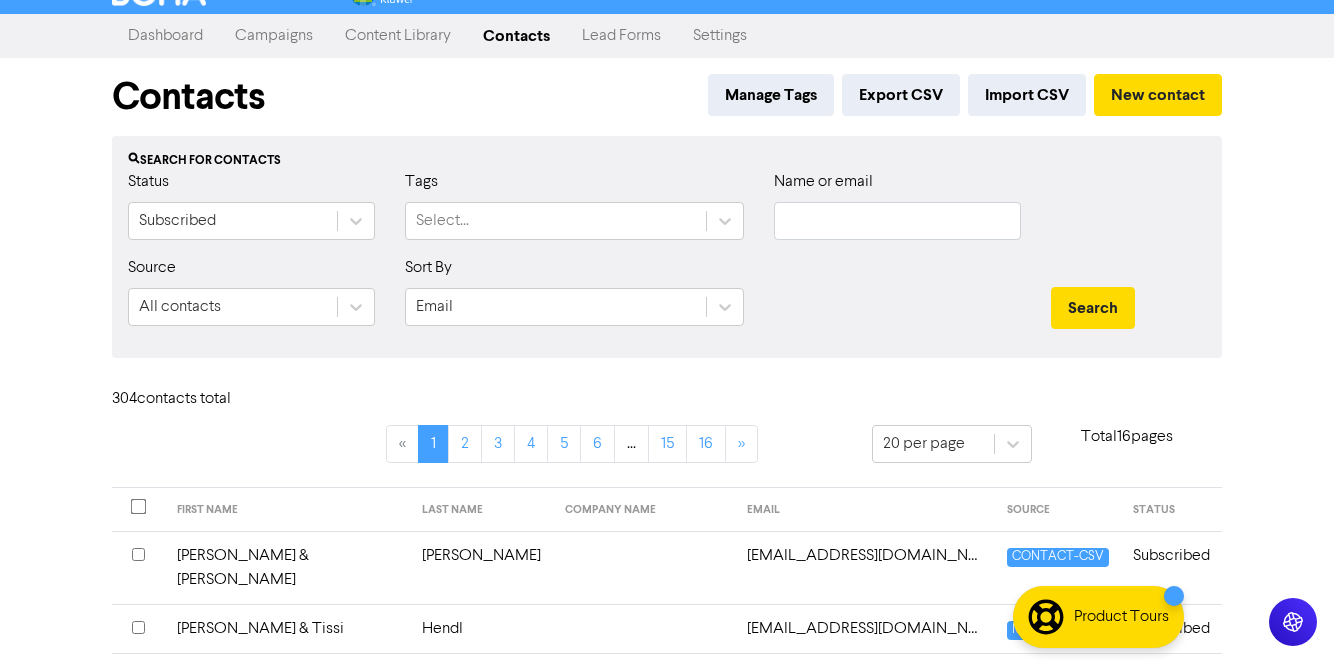 type 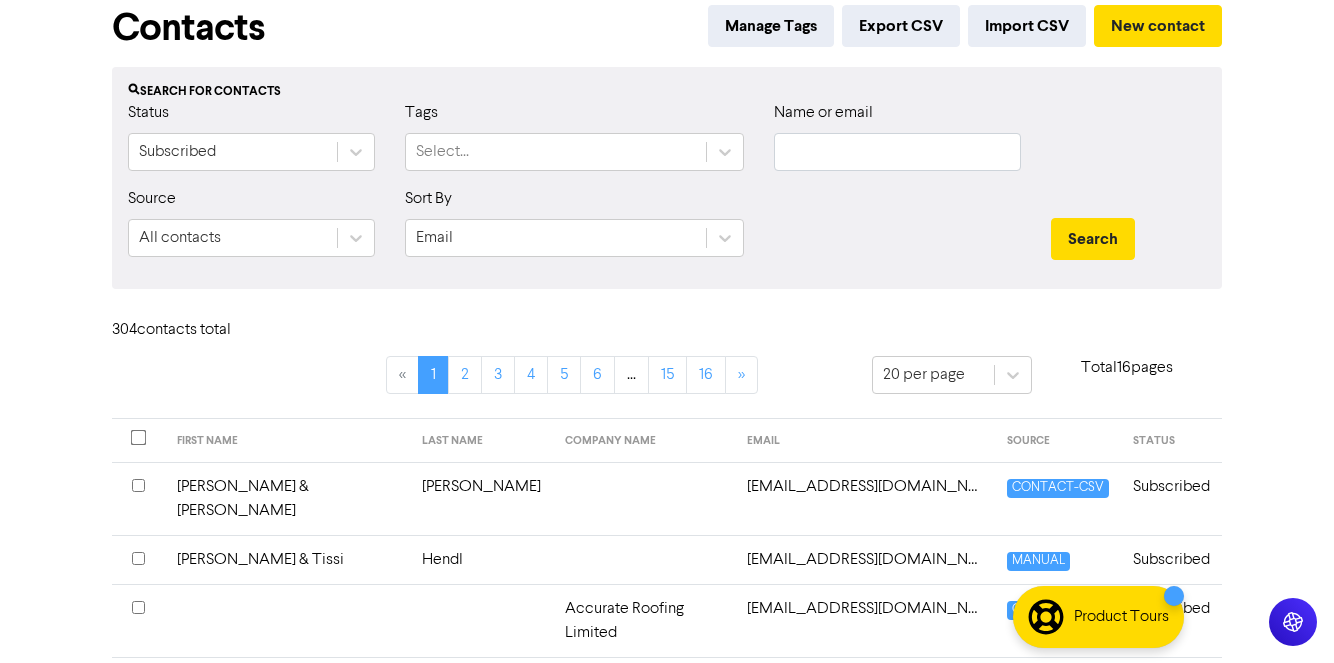 scroll, scrollTop: 0, scrollLeft: 0, axis: both 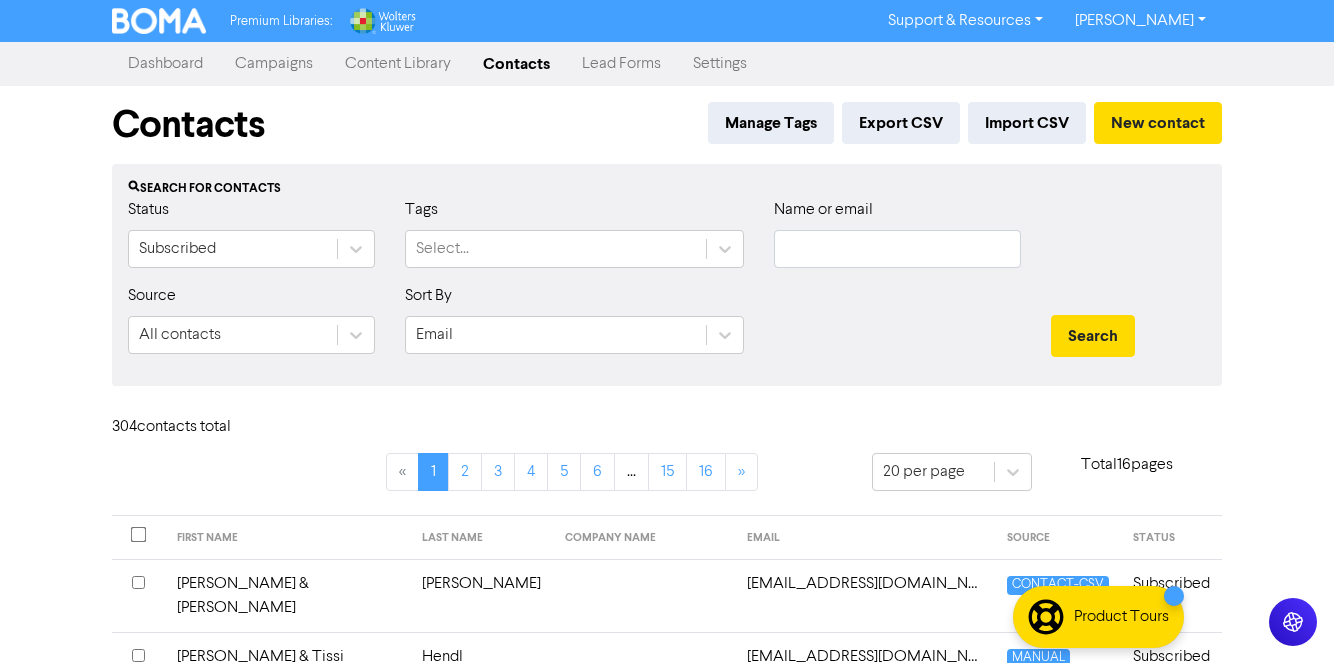 click on "Lead Forms" at bounding box center [621, 64] 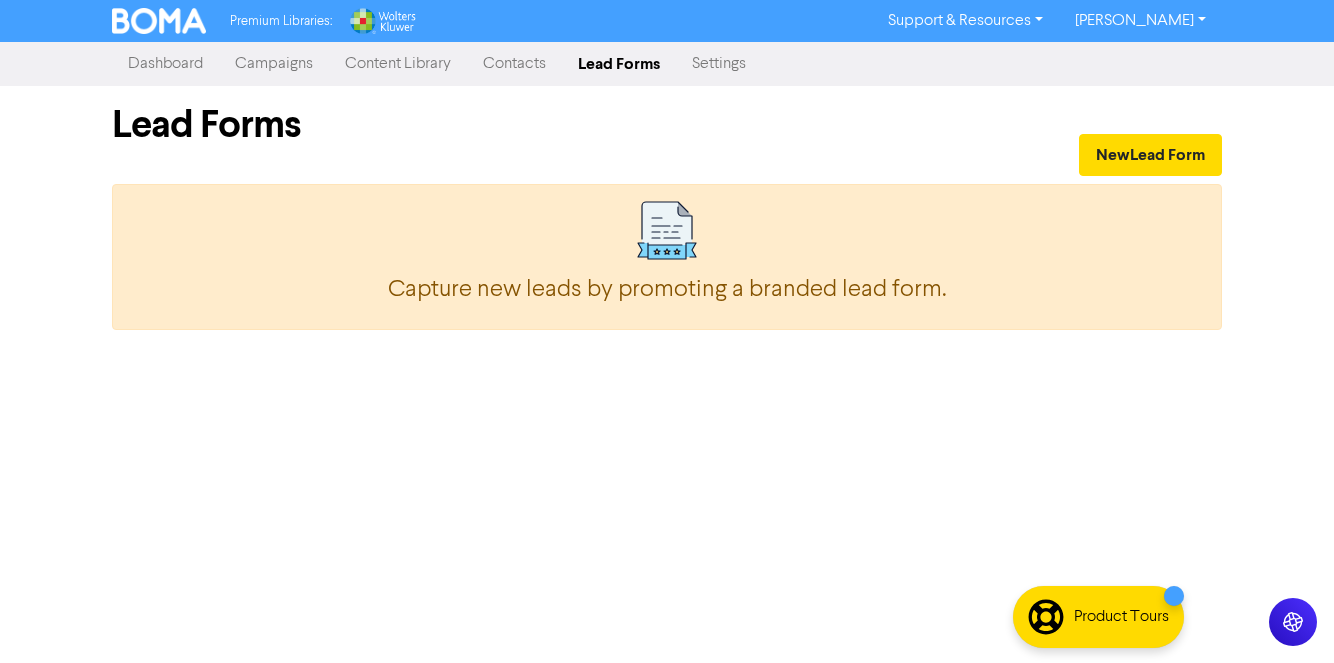 click on "Product Tours" at bounding box center [1121, 617] 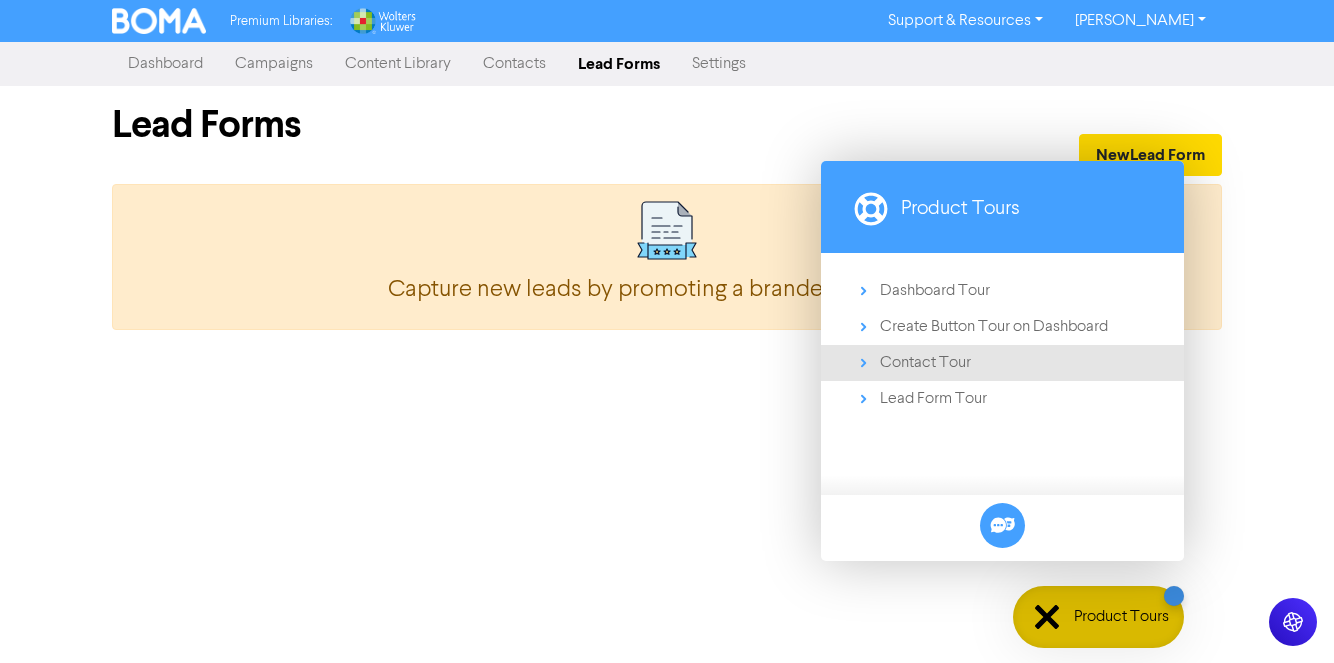 click at bounding box center [864, 363] 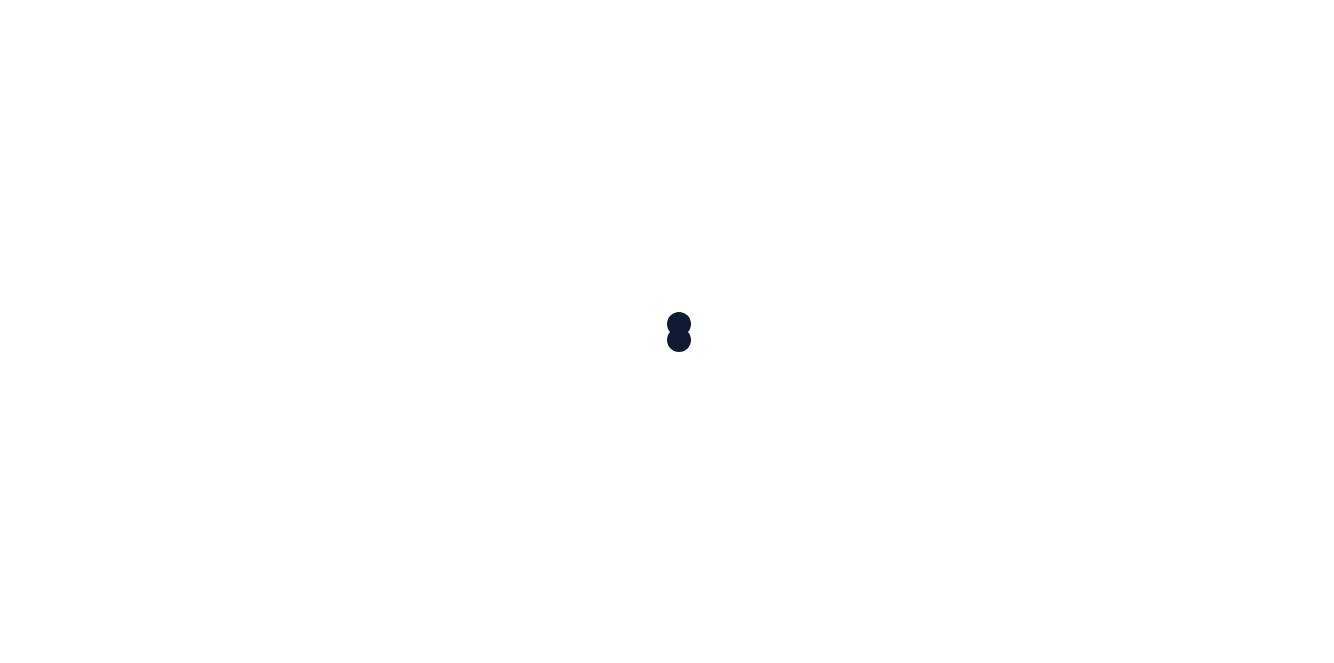 scroll, scrollTop: 0, scrollLeft: 0, axis: both 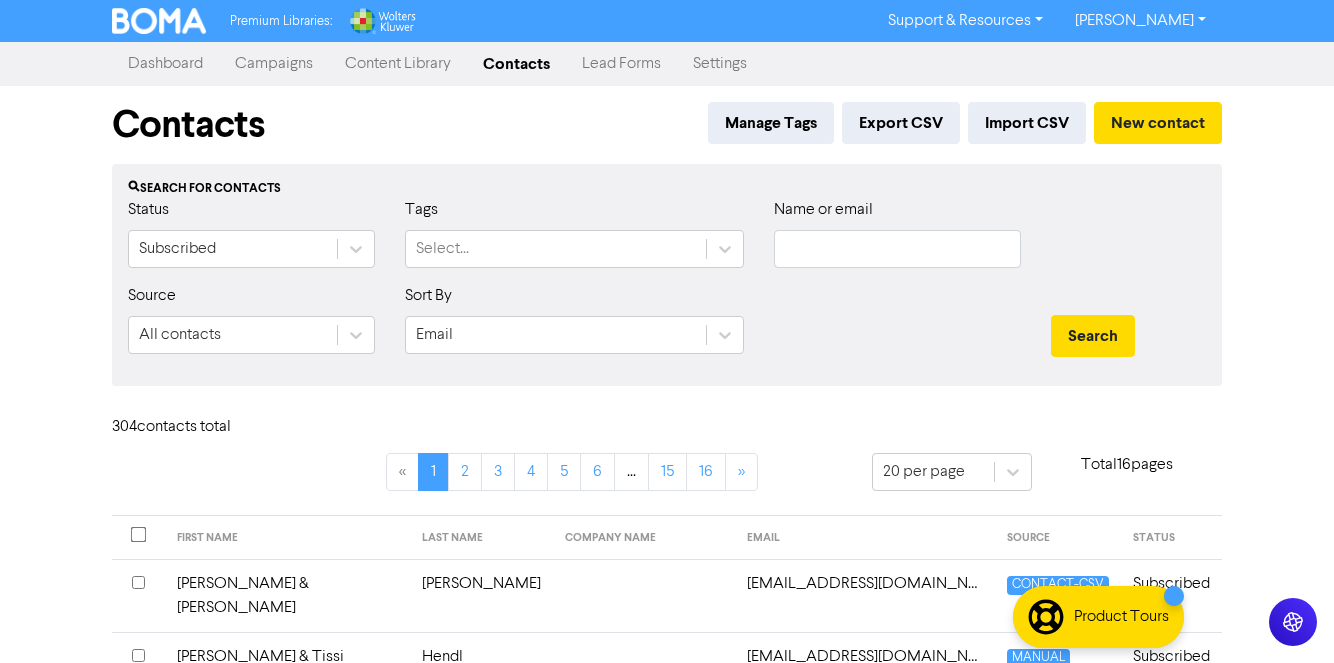 type 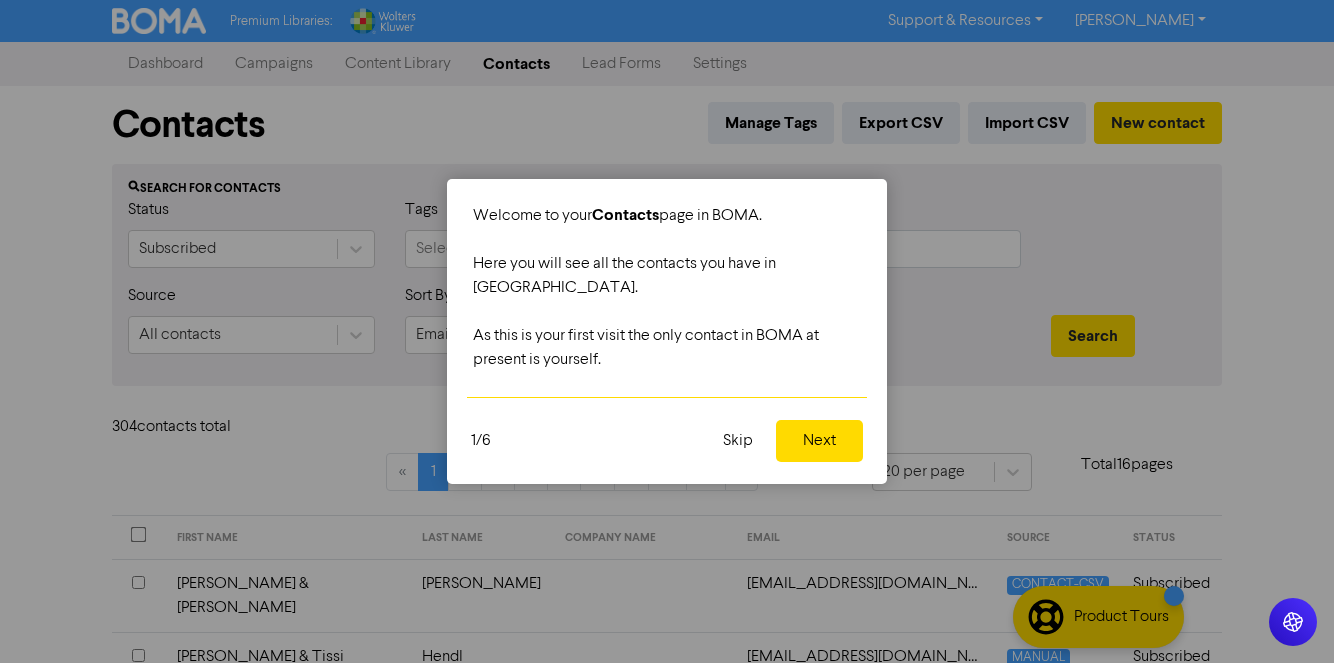 click on "Next" at bounding box center (819, 441) 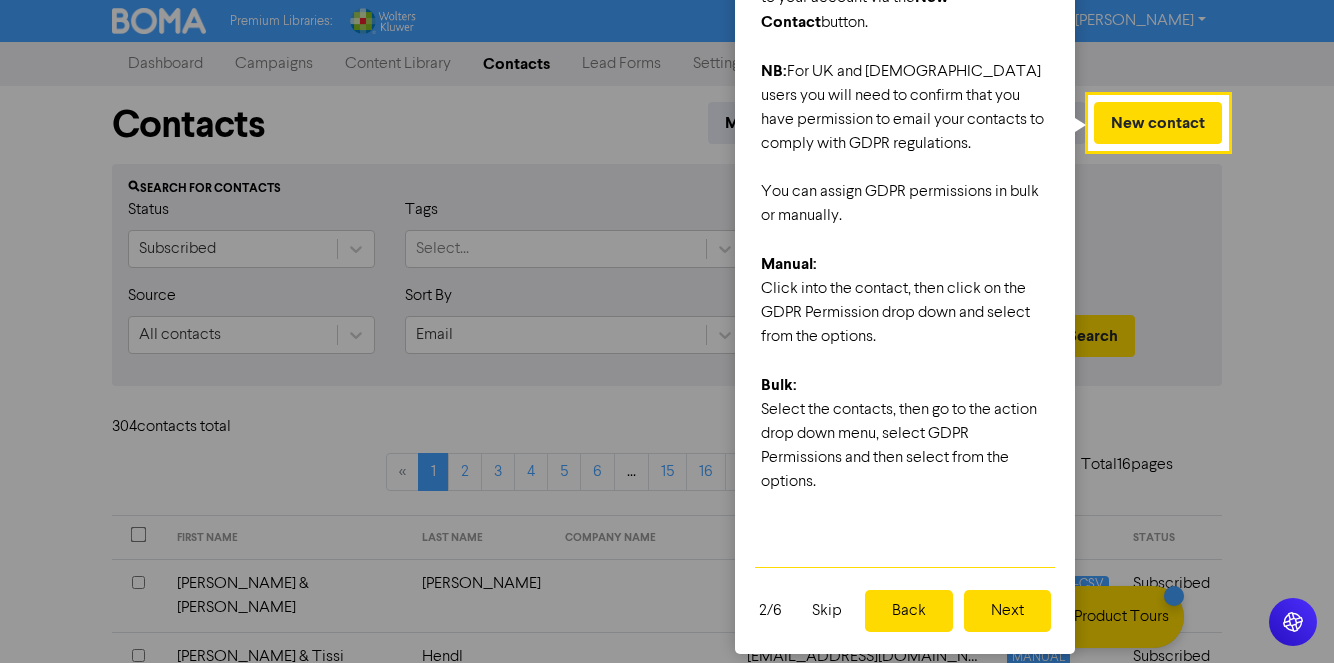 click on "Next" at bounding box center [1007, 611] 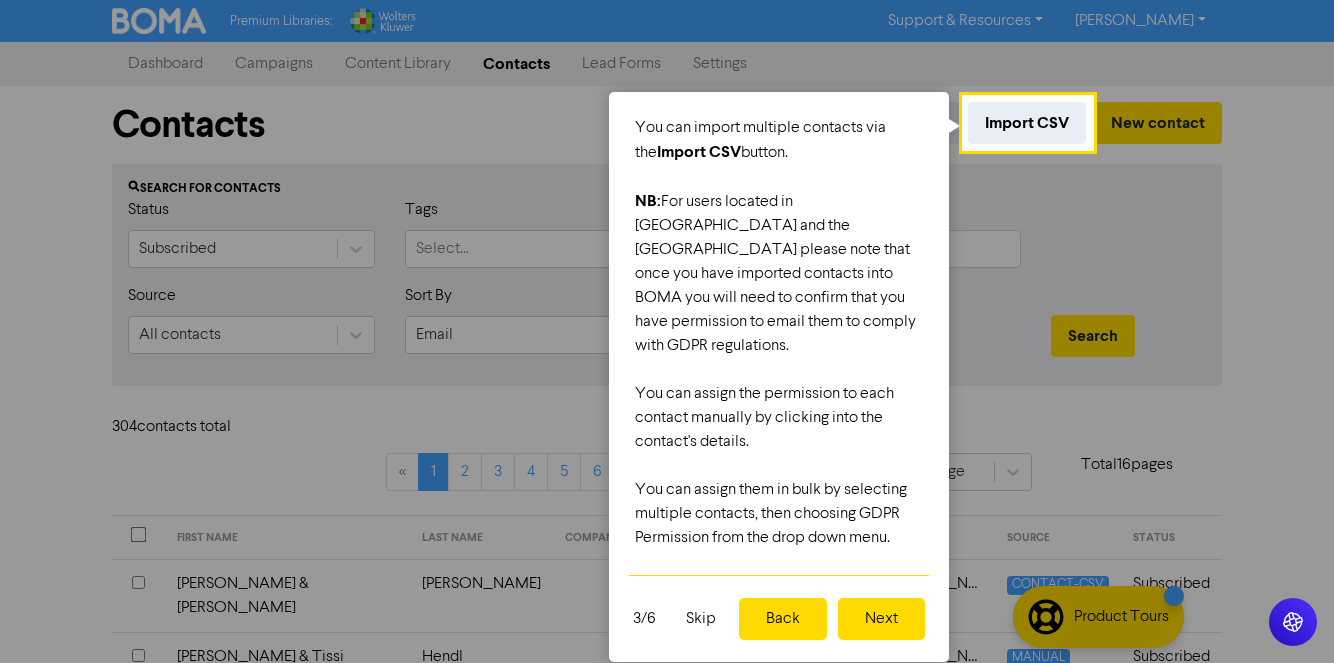 click on "Next" at bounding box center (881, 619) 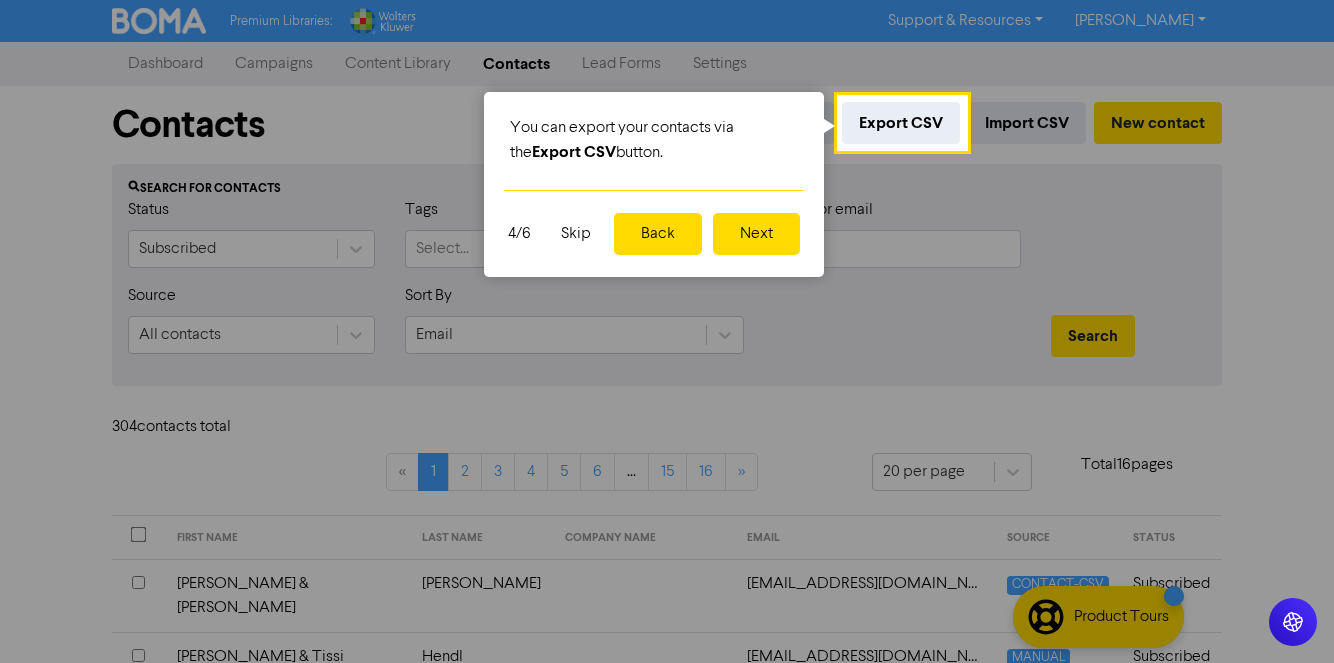 click on "Next" at bounding box center [756, 234] 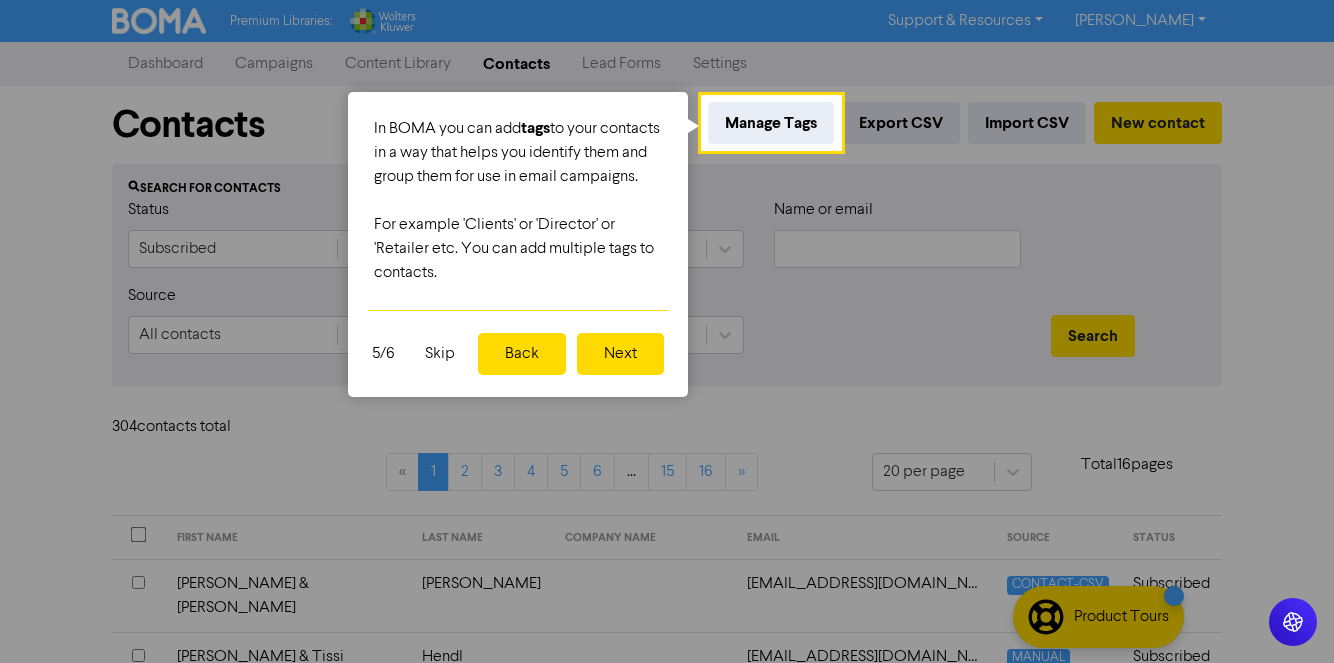 click on "Next" at bounding box center (620, 354) 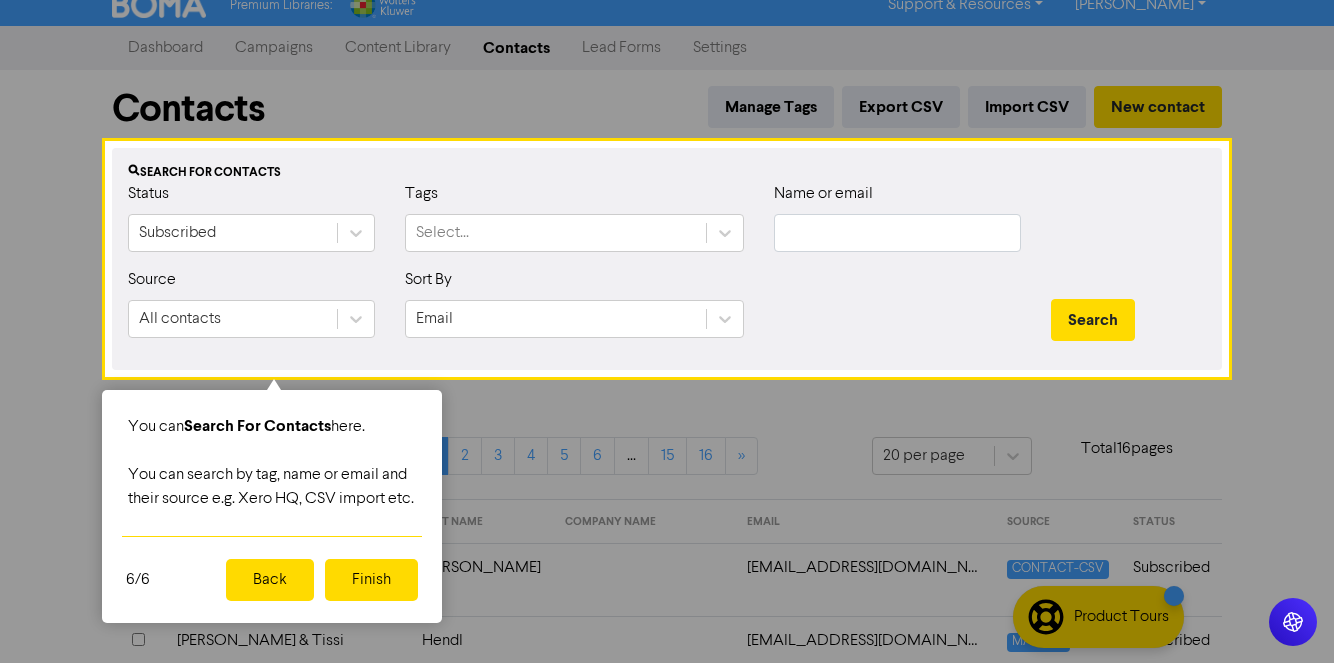 scroll, scrollTop: 18, scrollLeft: 0, axis: vertical 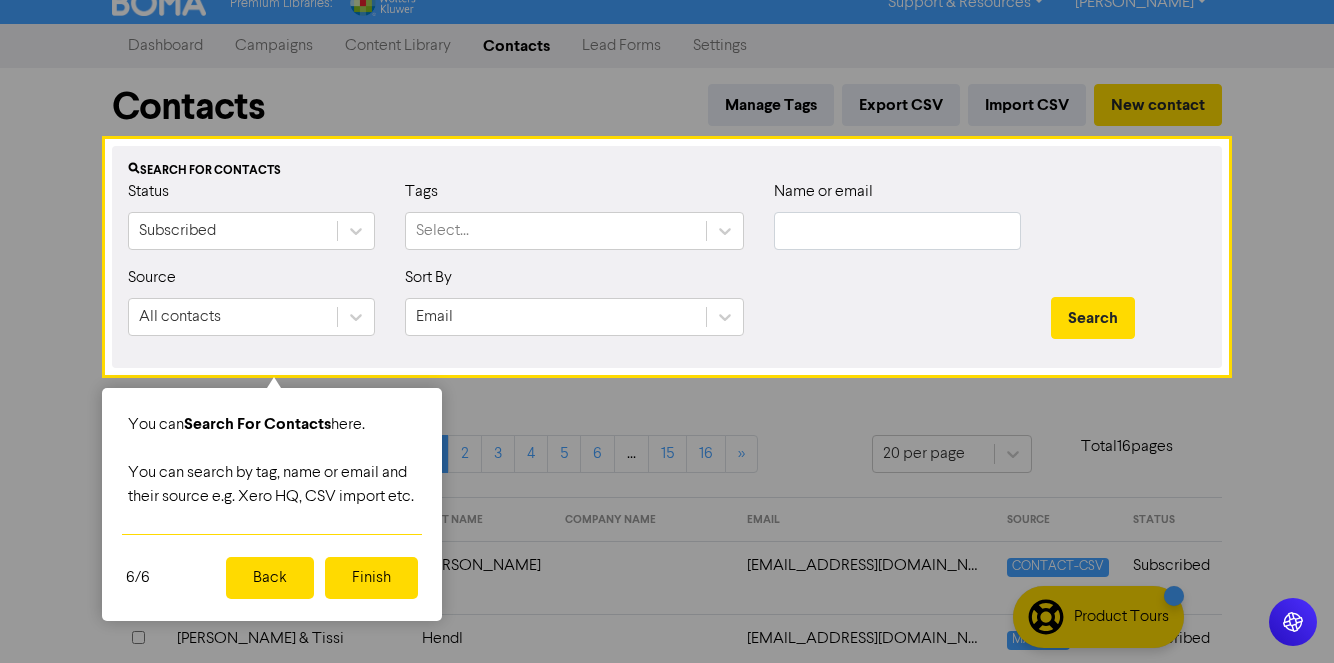 click on "Finish" at bounding box center (371, 578) 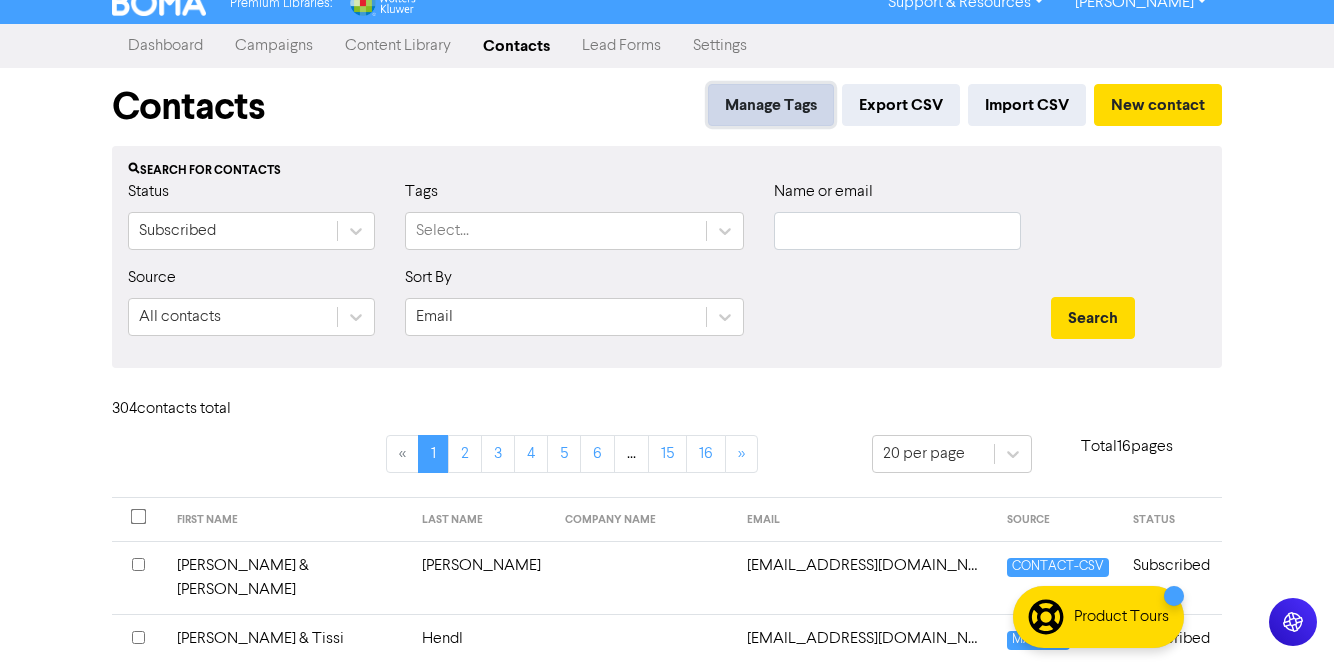 click on "Manage Tags" at bounding box center (771, 105) 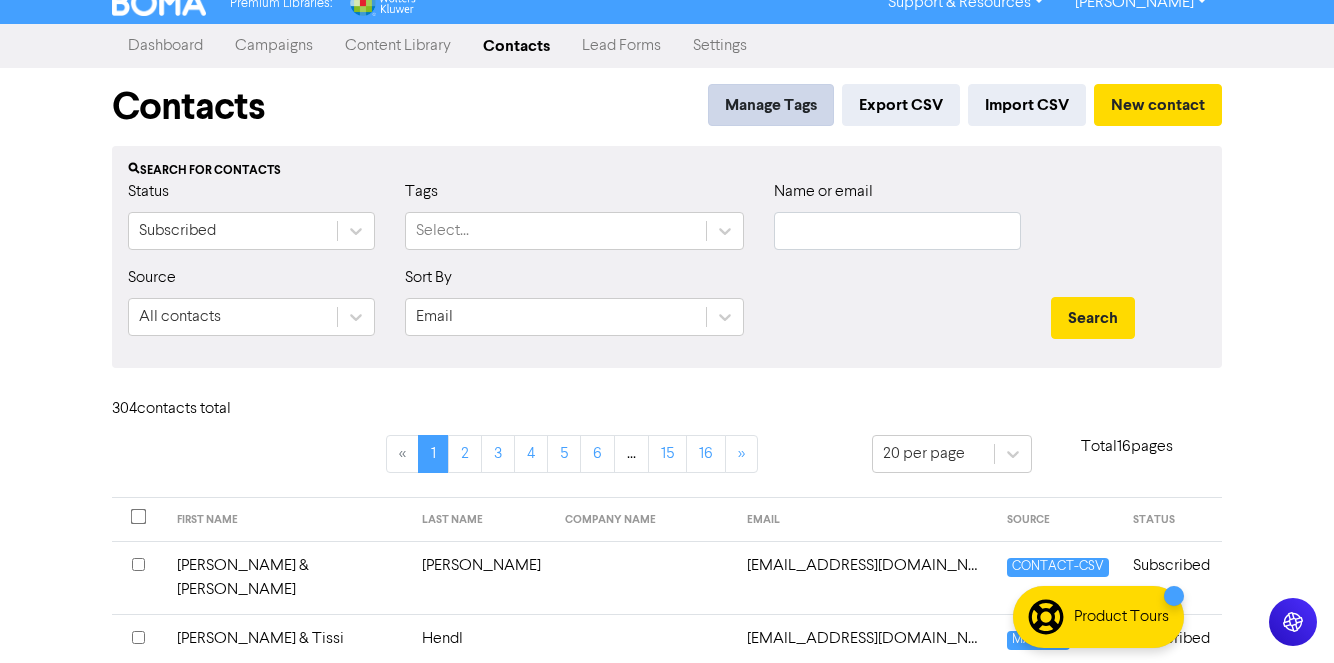 scroll, scrollTop: 0, scrollLeft: 0, axis: both 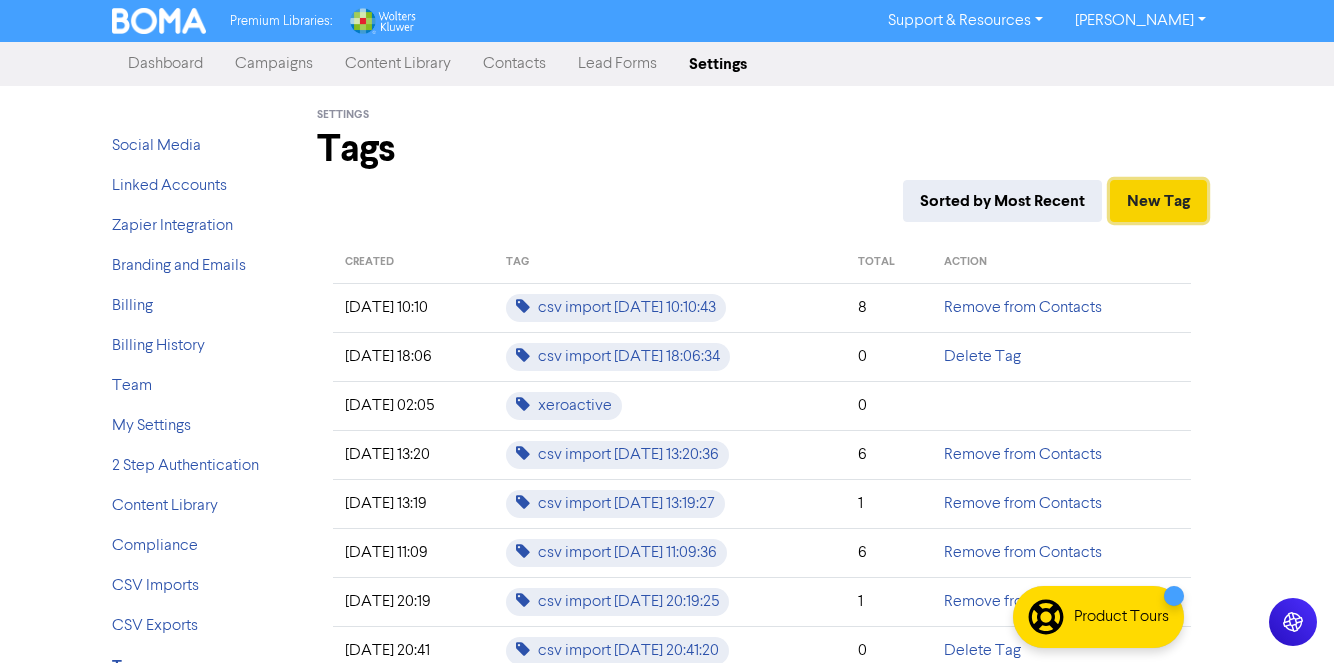 click on "New Tag" at bounding box center [1158, 201] 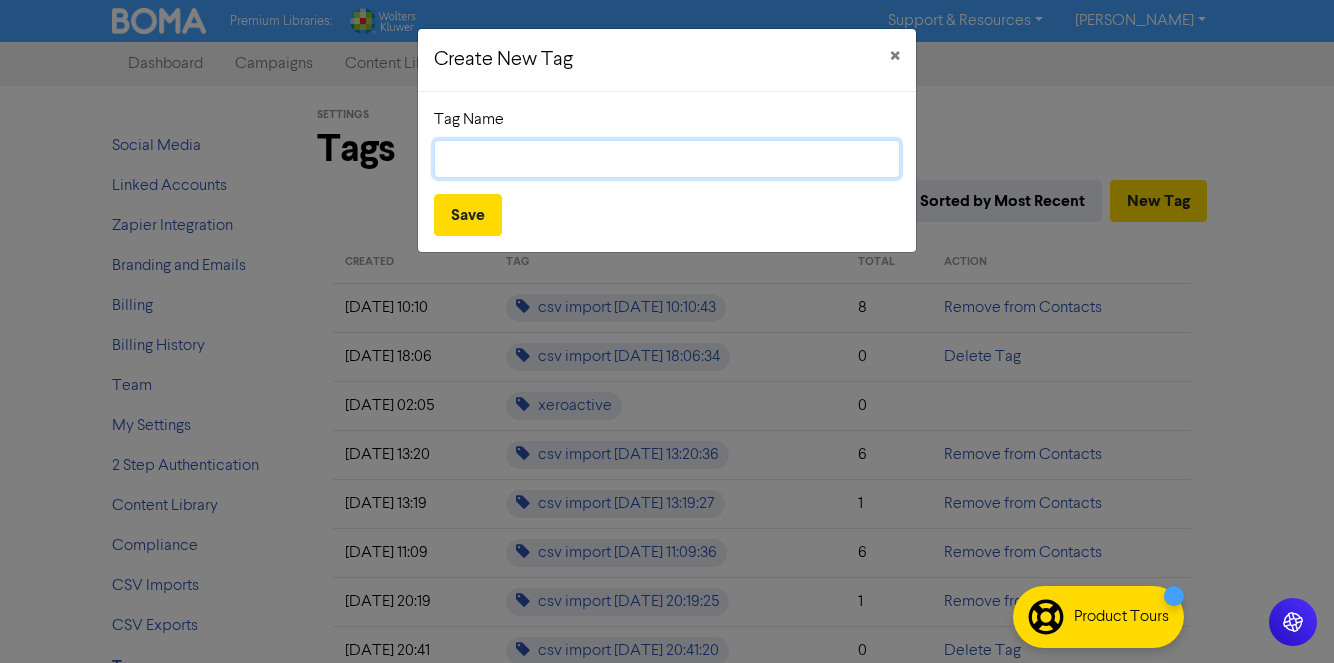 click 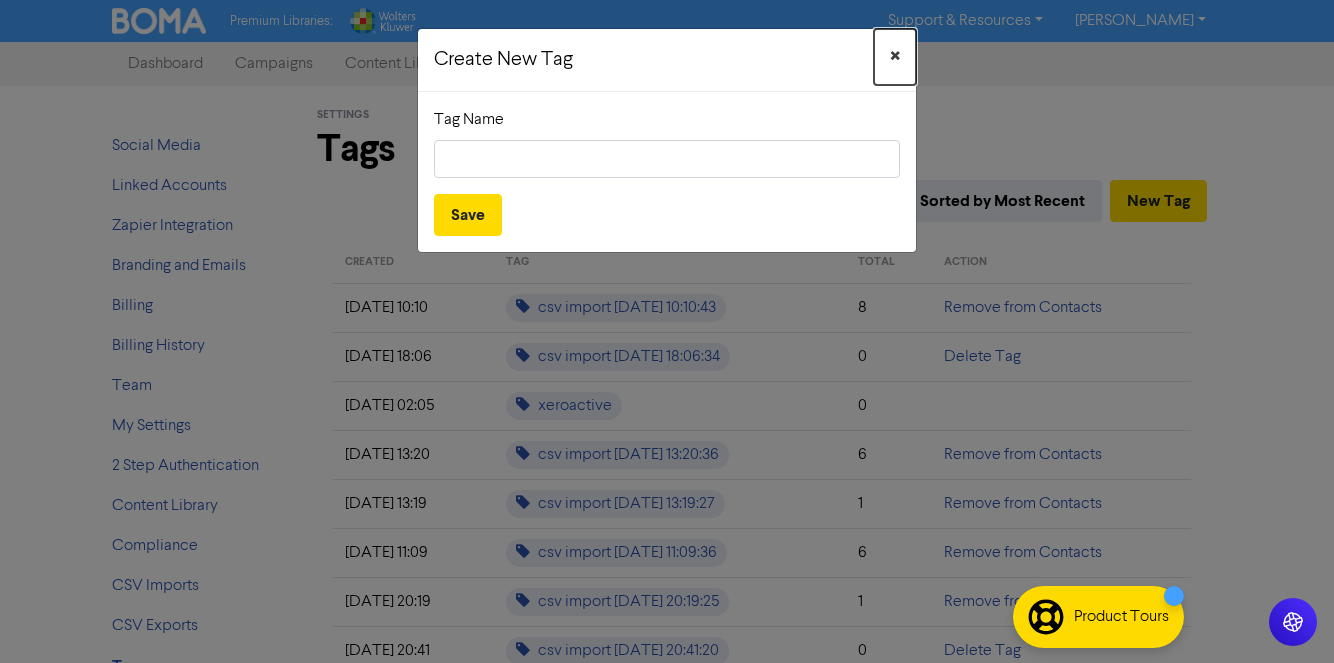 click on "×" at bounding box center [895, 57] 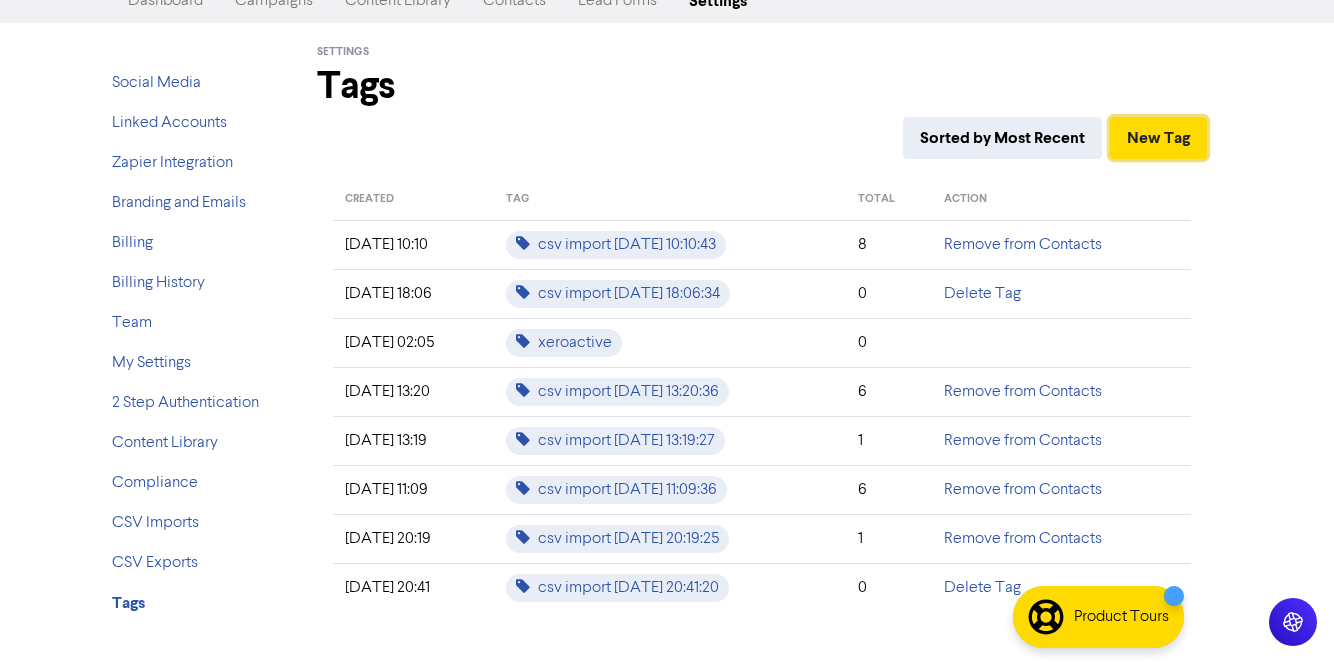 scroll, scrollTop: 67, scrollLeft: 0, axis: vertical 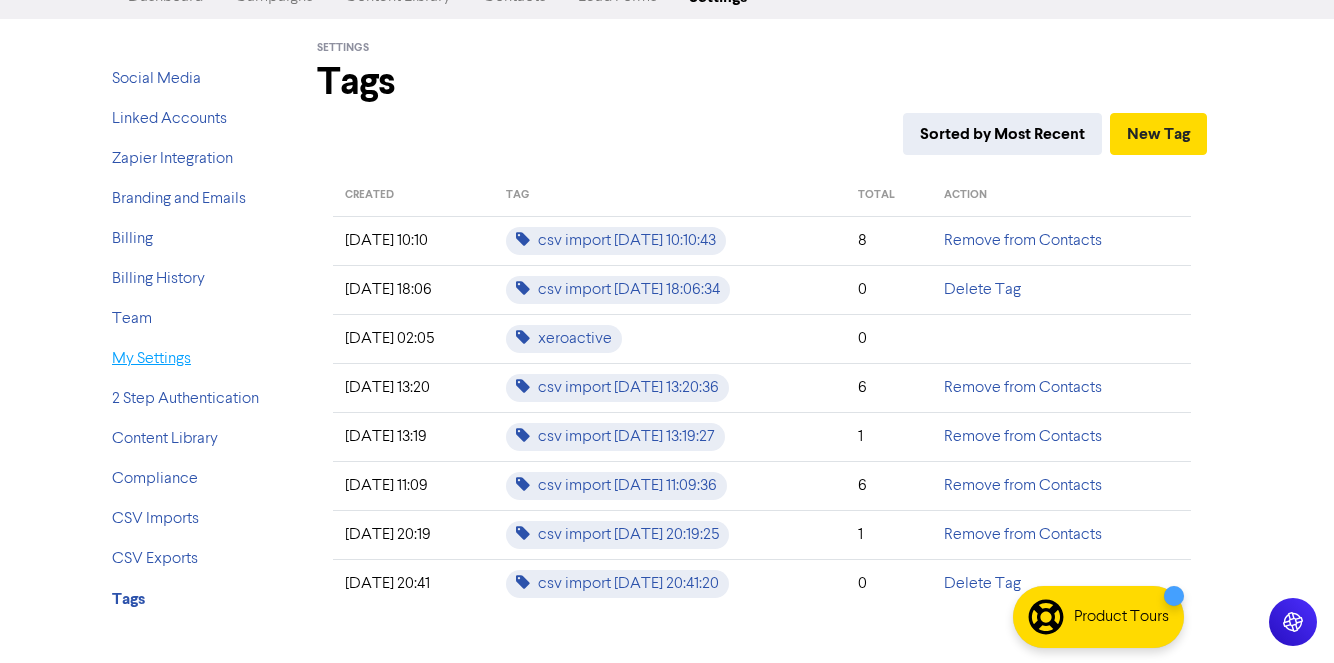 click on "My Settings" at bounding box center [151, 359] 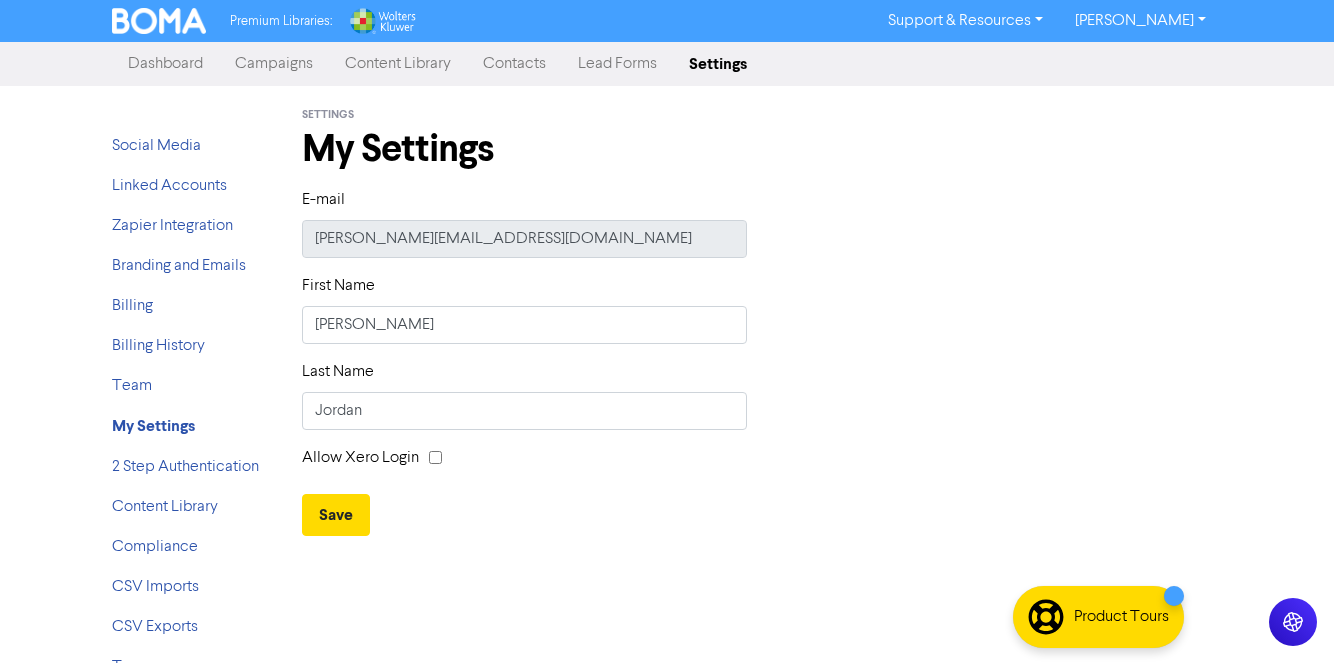 scroll, scrollTop: 32, scrollLeft: 0, axis: vertical 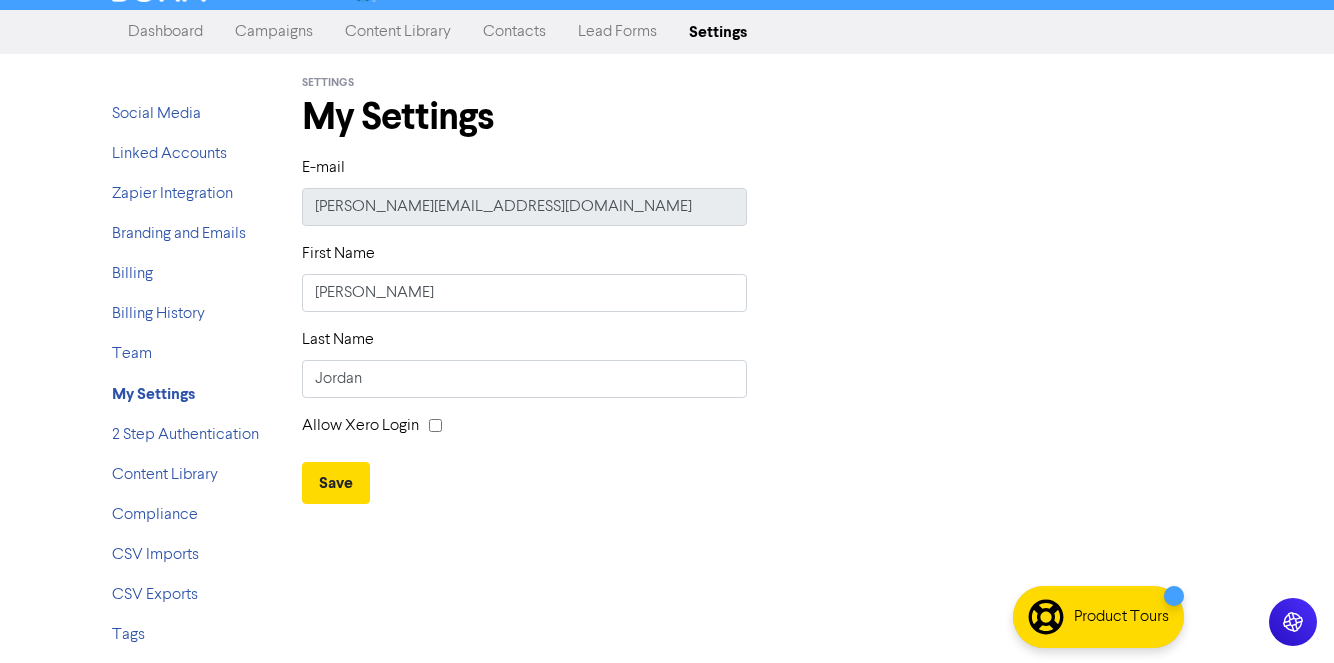 click on "Contacts" at bounding box center [514, 32] 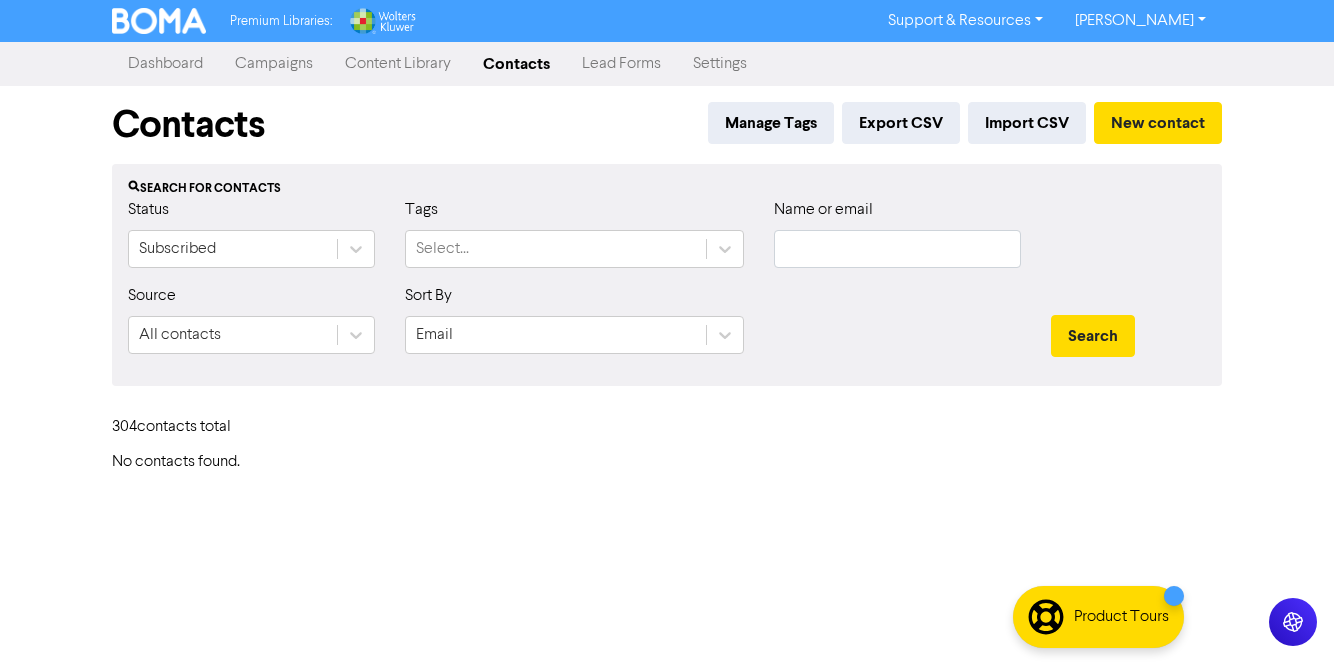 type 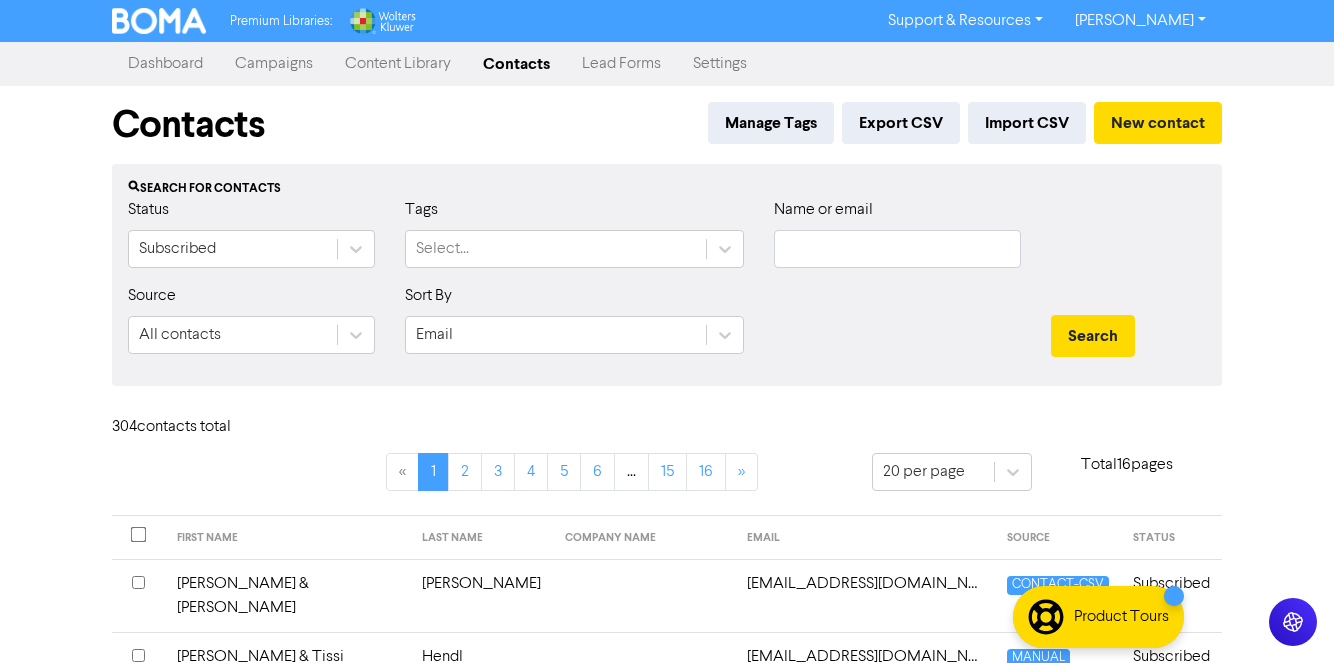 click on "Lead Forms" at bounding box center [621, 64] 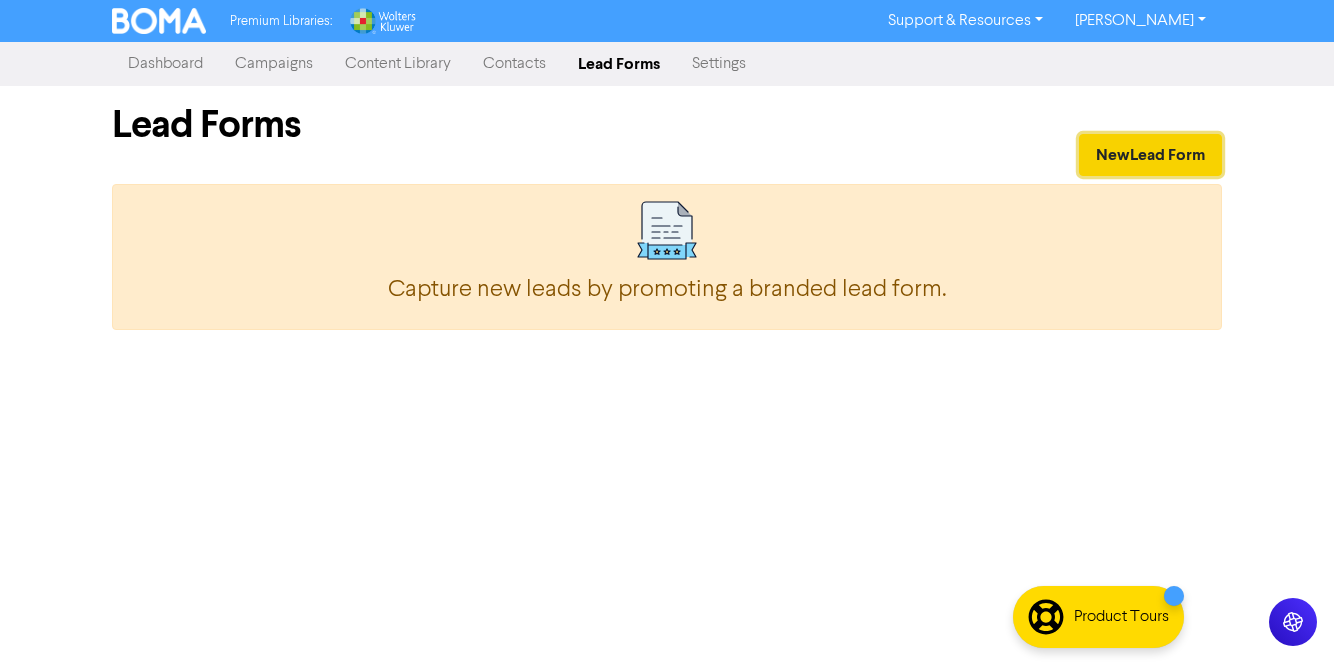 click on "New  Lead Form" at bounding box center [1150, 155] 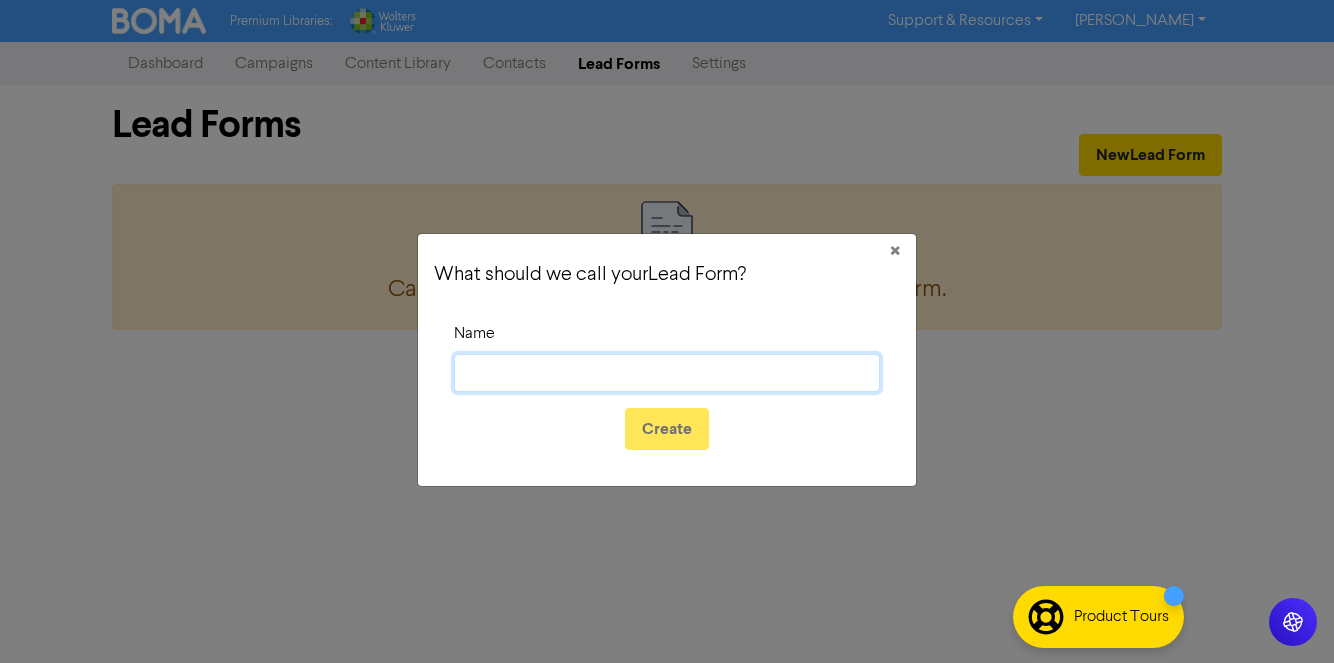 click on "Name" at bounding box center [667, 373] 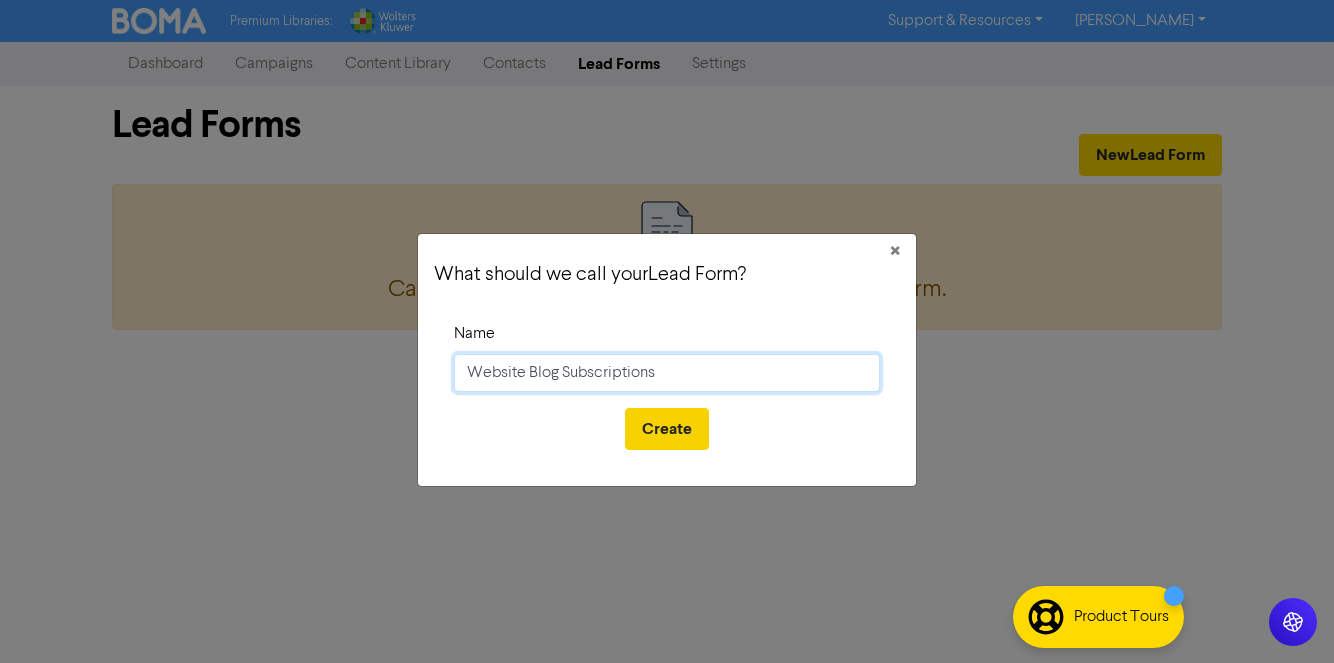 type on "Website Blog Subscriptions" 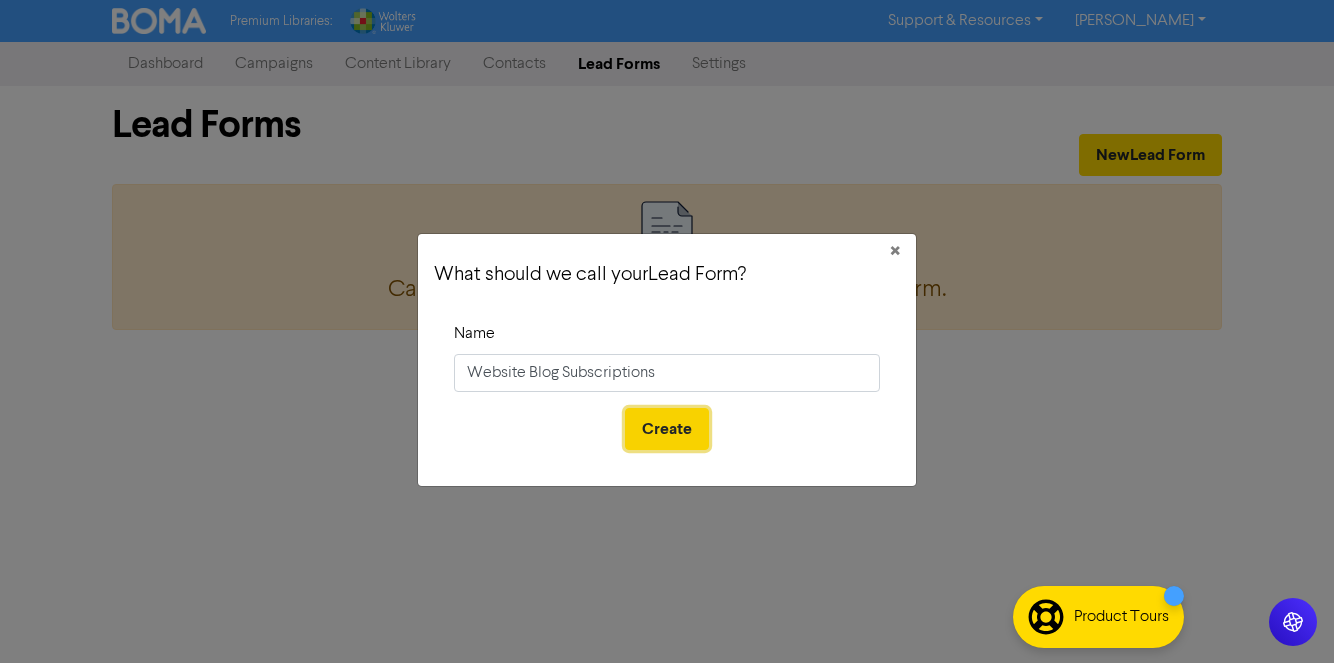 click on "Create" at bounding box center (667, 429) 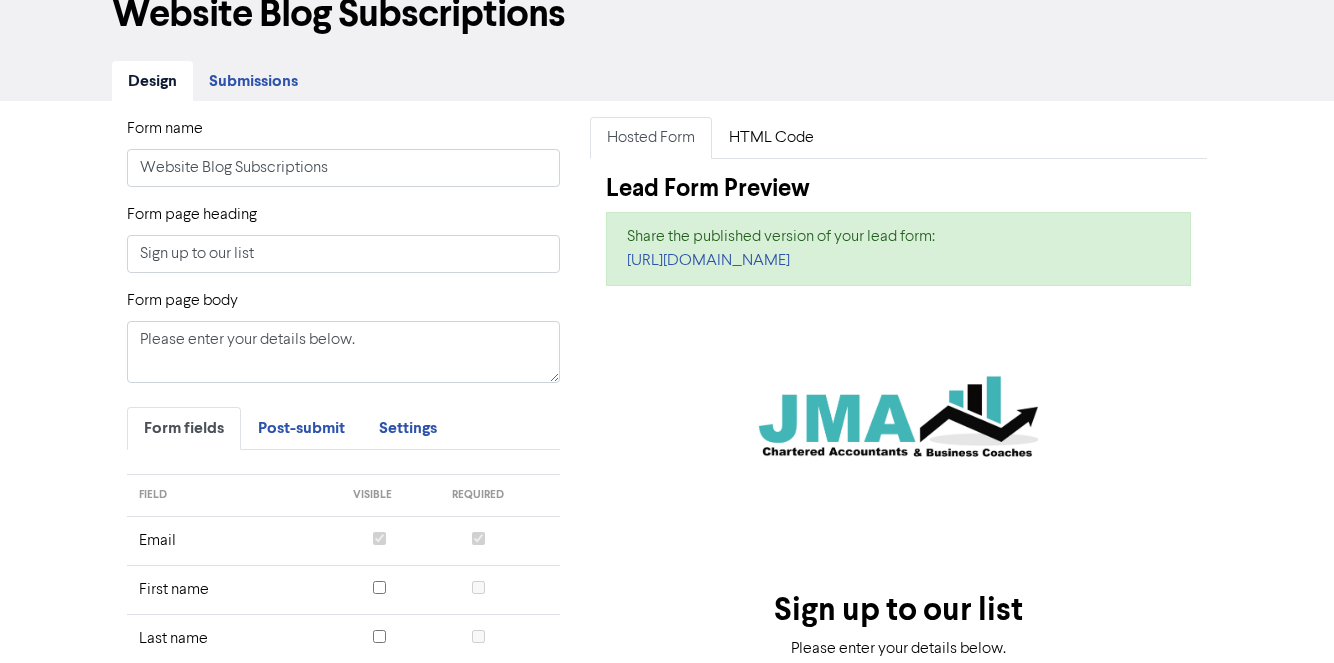 scroll, scrollTop: 108, scrollLeft: 0, axis: vertical 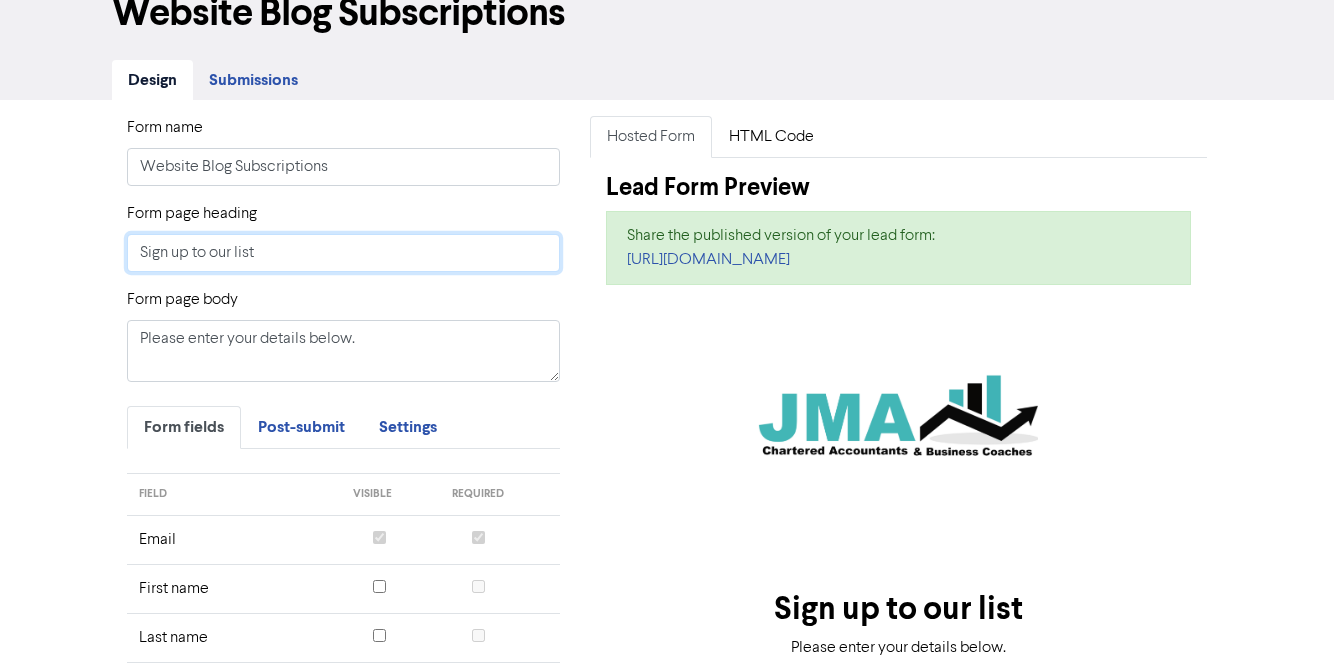 click on "Sign up to our list" at bounding box center [343, 253] 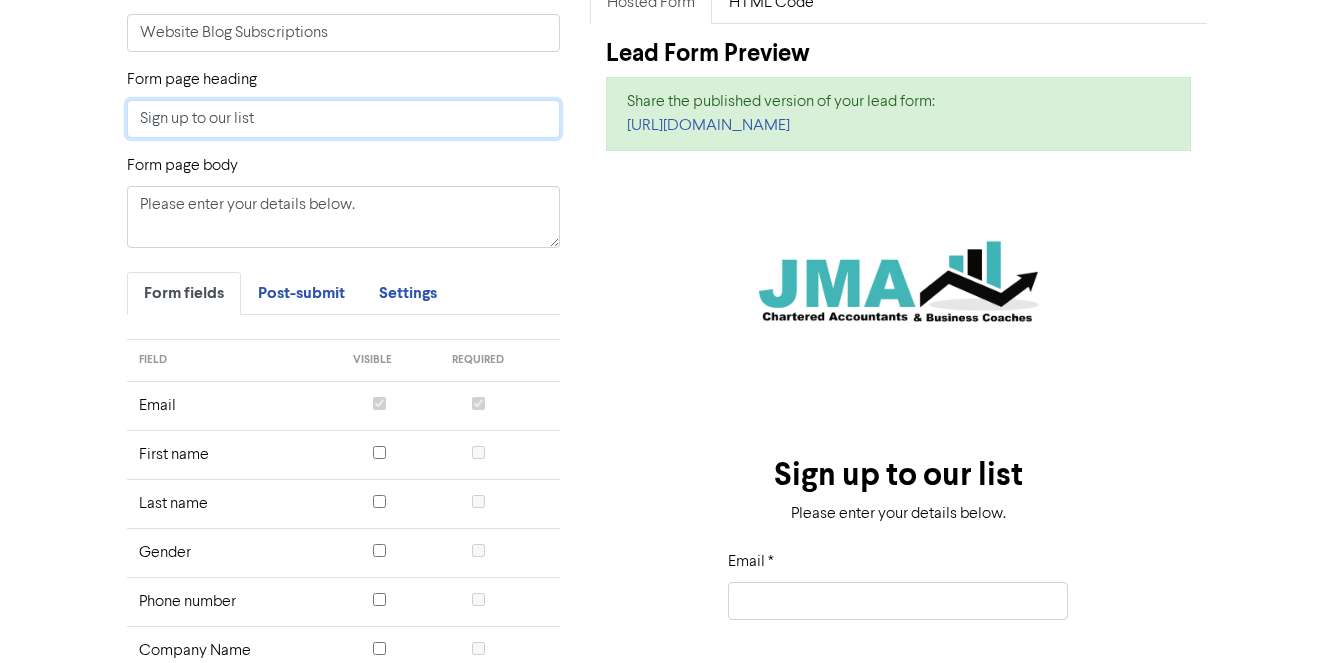 scroll, scrollTop: 0, scrollLeft: 0, axis: both 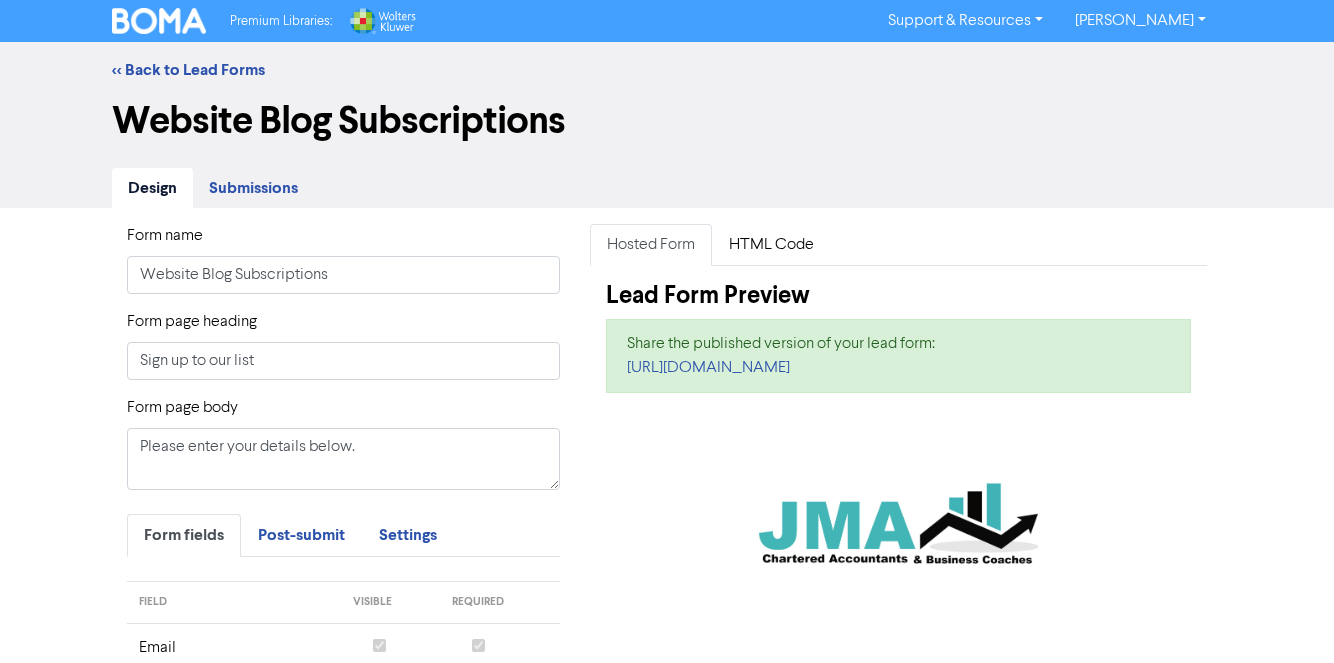 click on "Submissions" at bounding box center [253, 188] 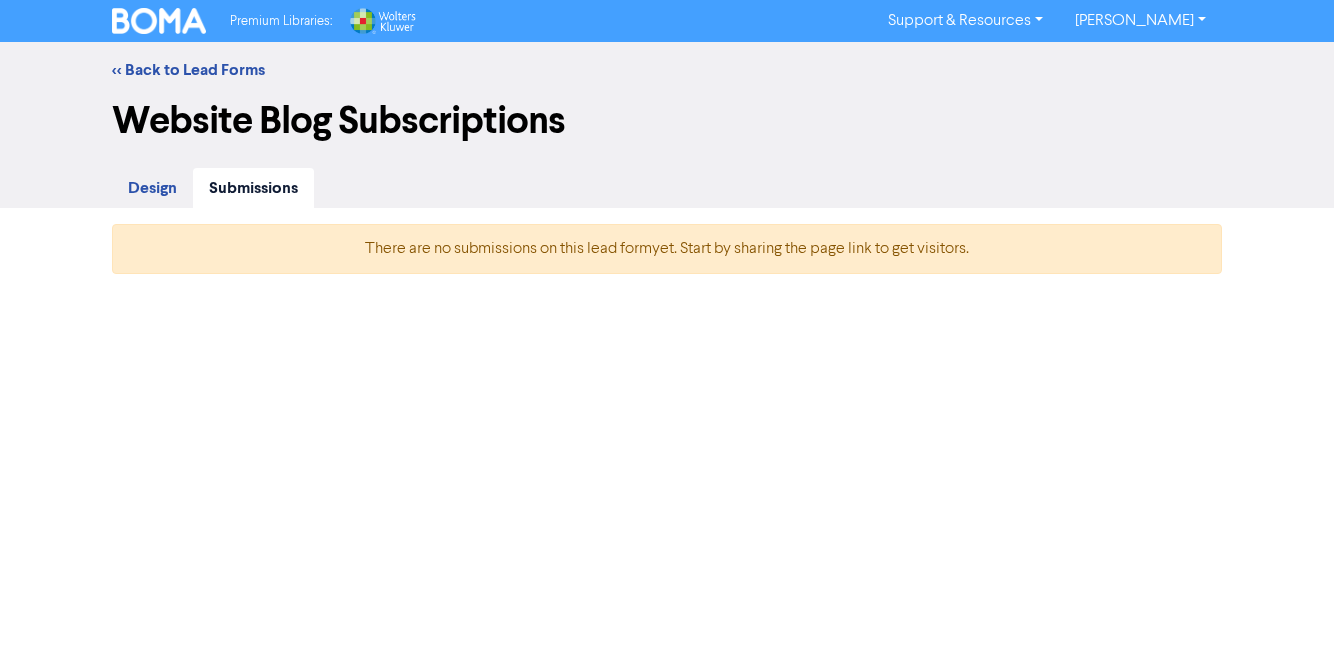 click on "Design" at bounding box center (152, 188) 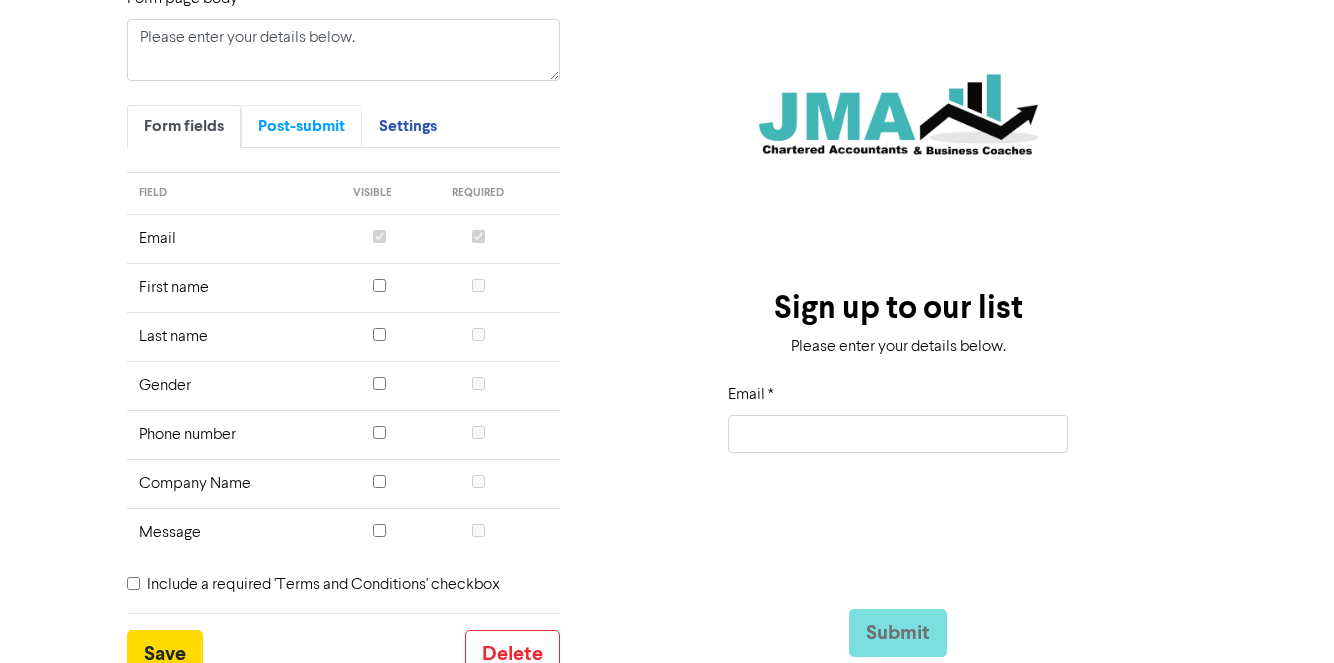 click on "Post-submit" at bounding box center [301, 126] 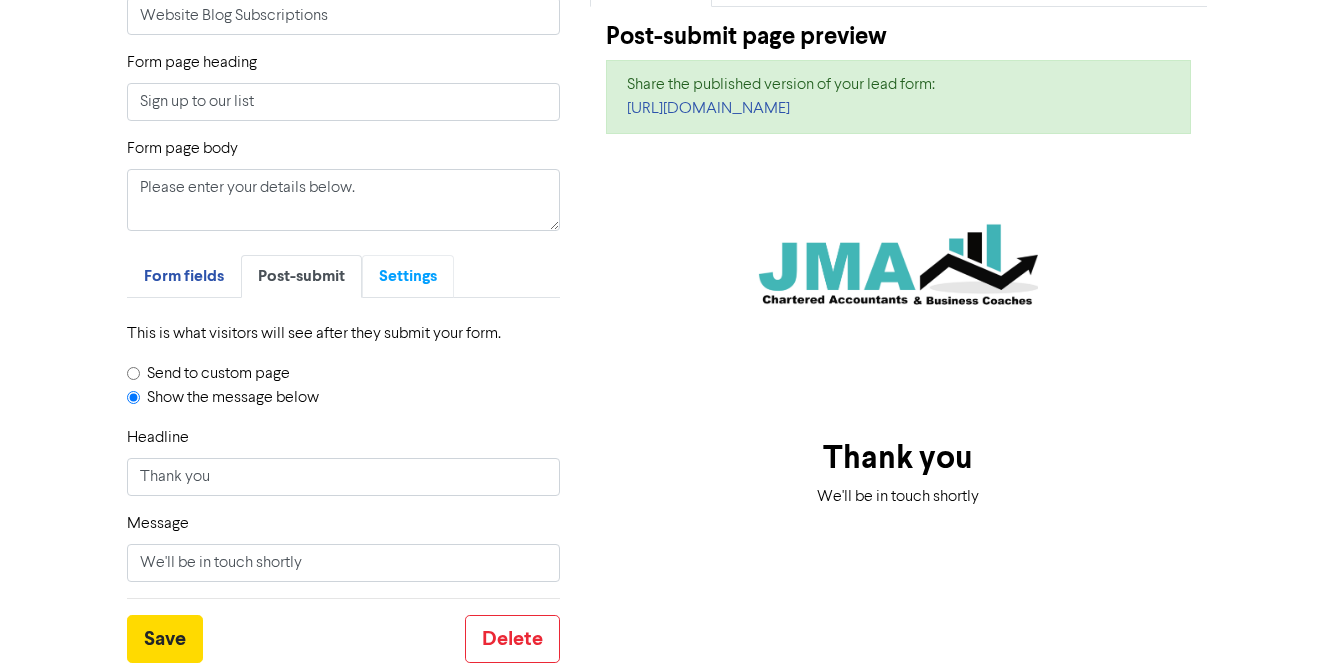 click on "Settings" at bounding box center [408, 276] 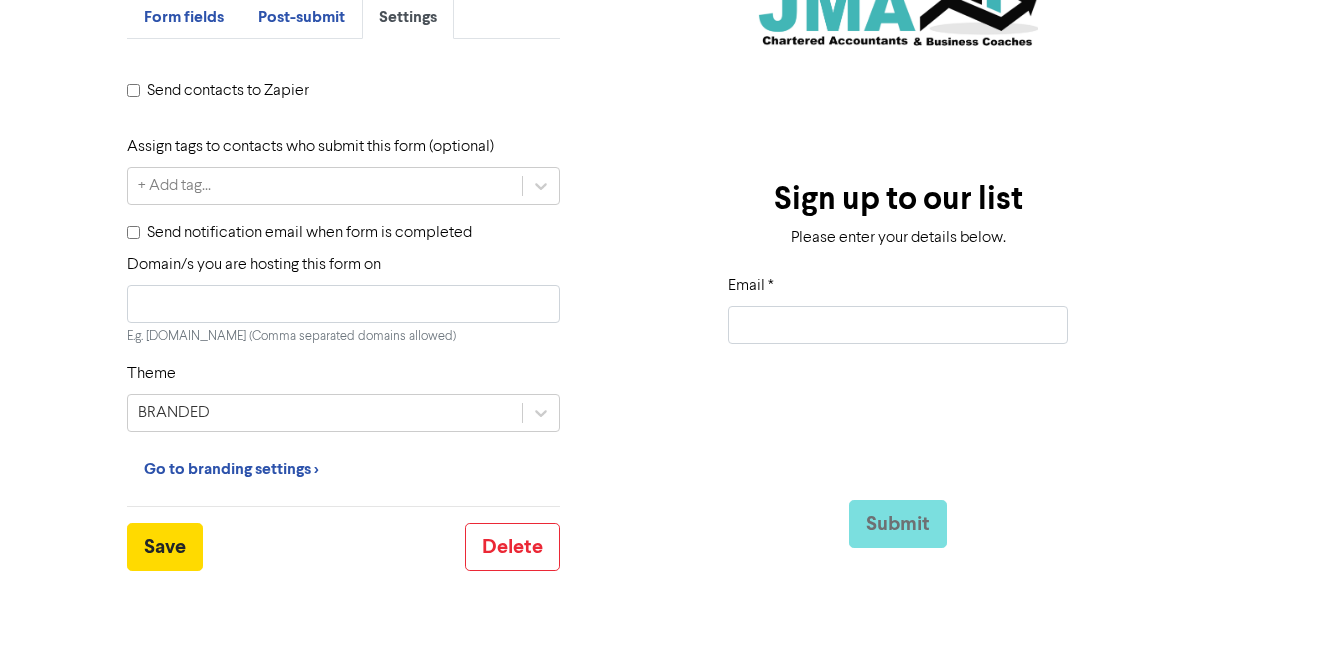 scroll, scrollTop: 555, scrollLeft: 0, axis: vertical 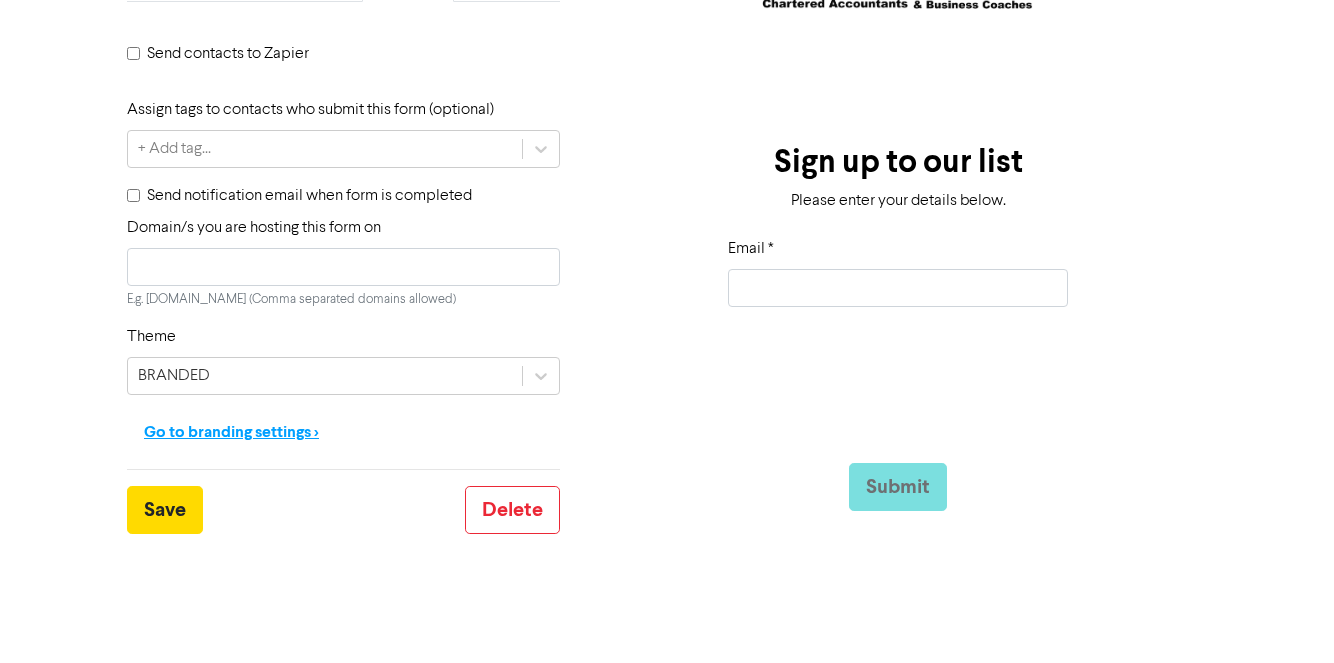 click on "Go to branding settings >" at bounding box center (231, 432) 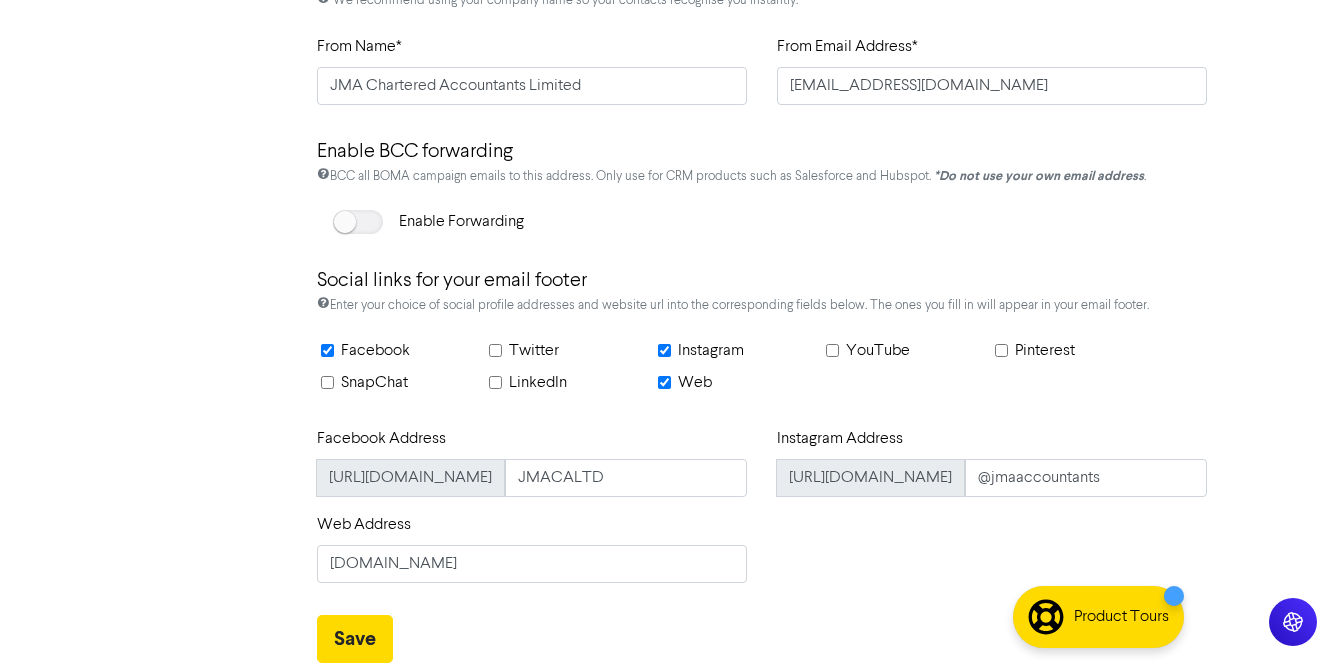 scroll, scrollTop: 0, scrollLeft: 0, axis: both 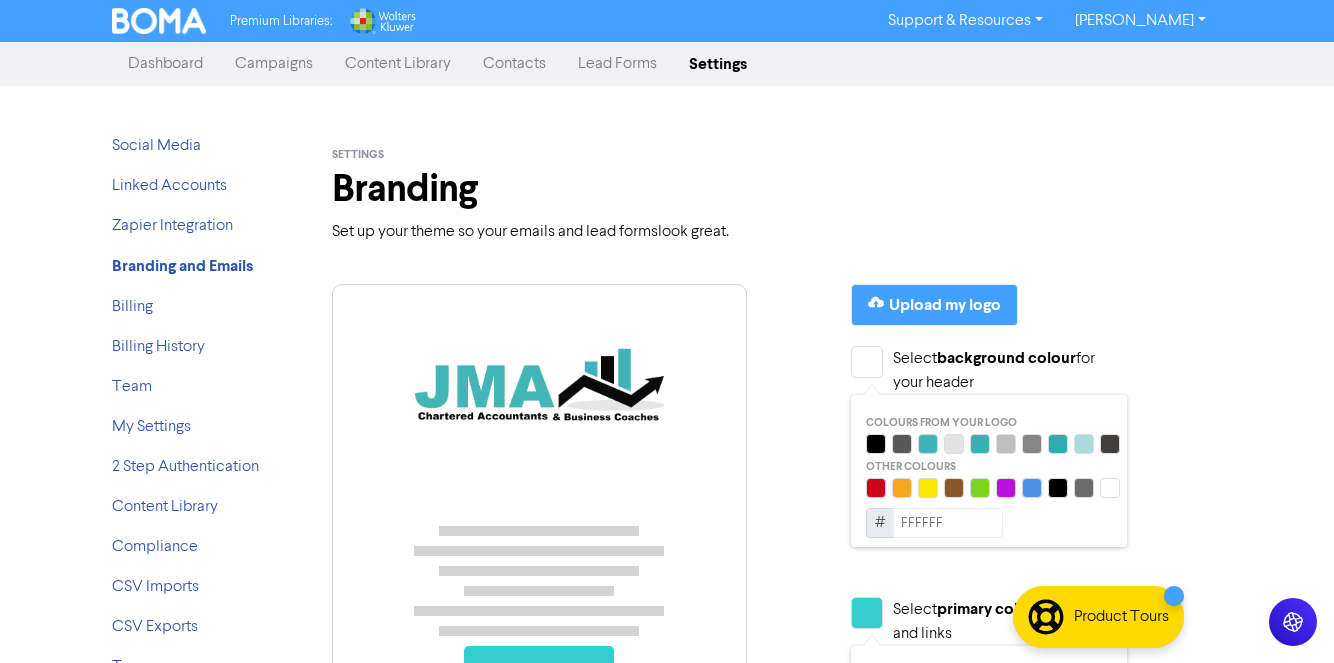 click on "Lead Forms" at bounding box center [617, 64] 